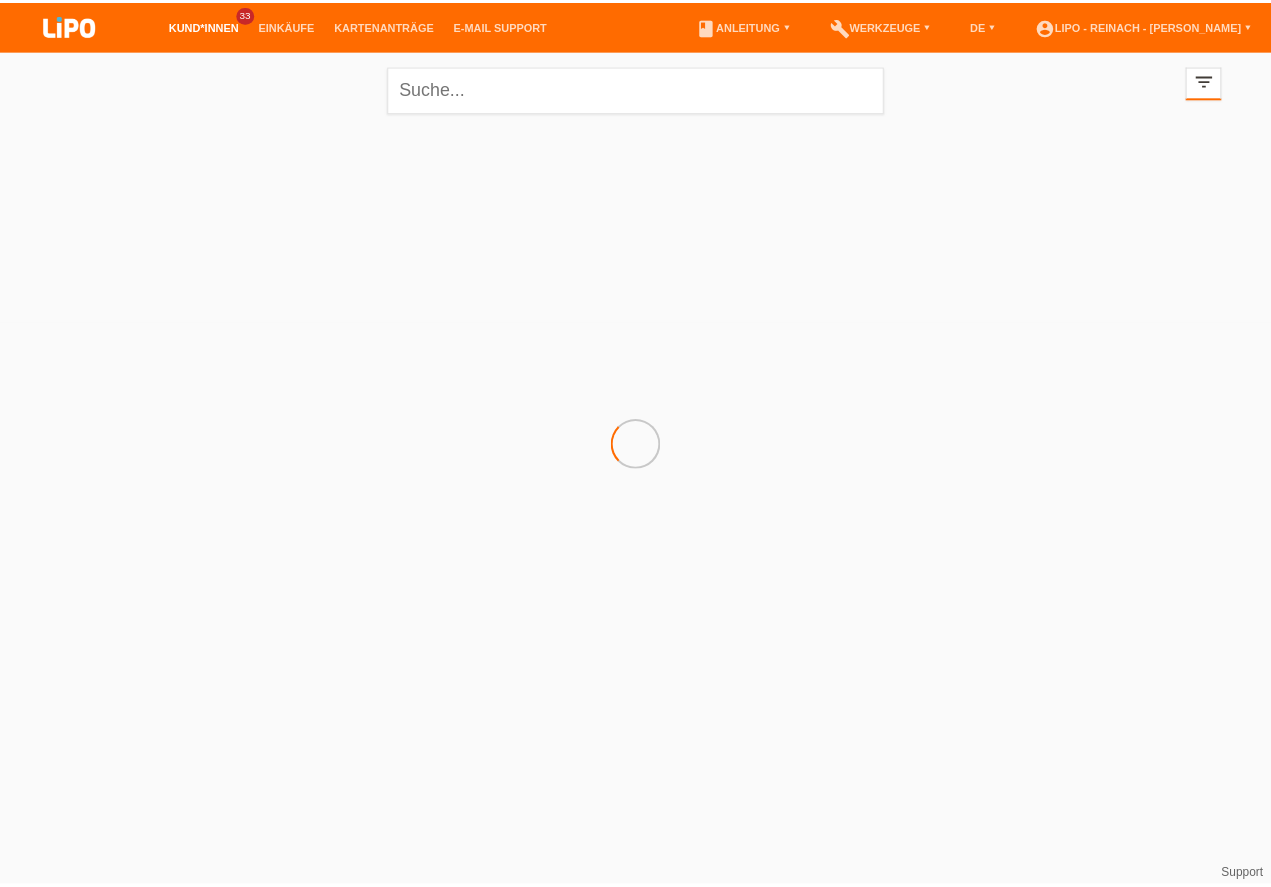 scroll, scrollTop: 0, scrollLeft: 0, axis: both 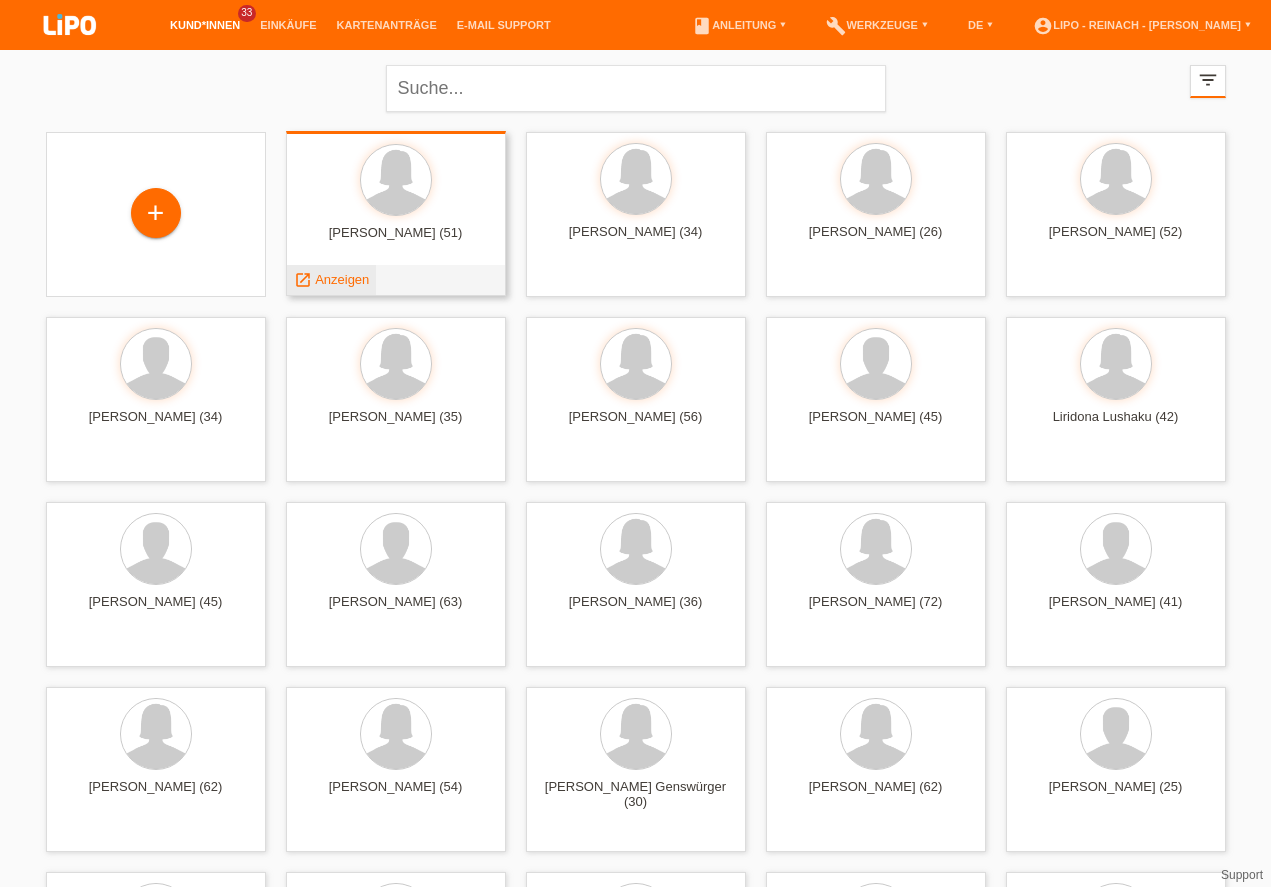 click on "Anzeigen" at bounding box center [342, 279] 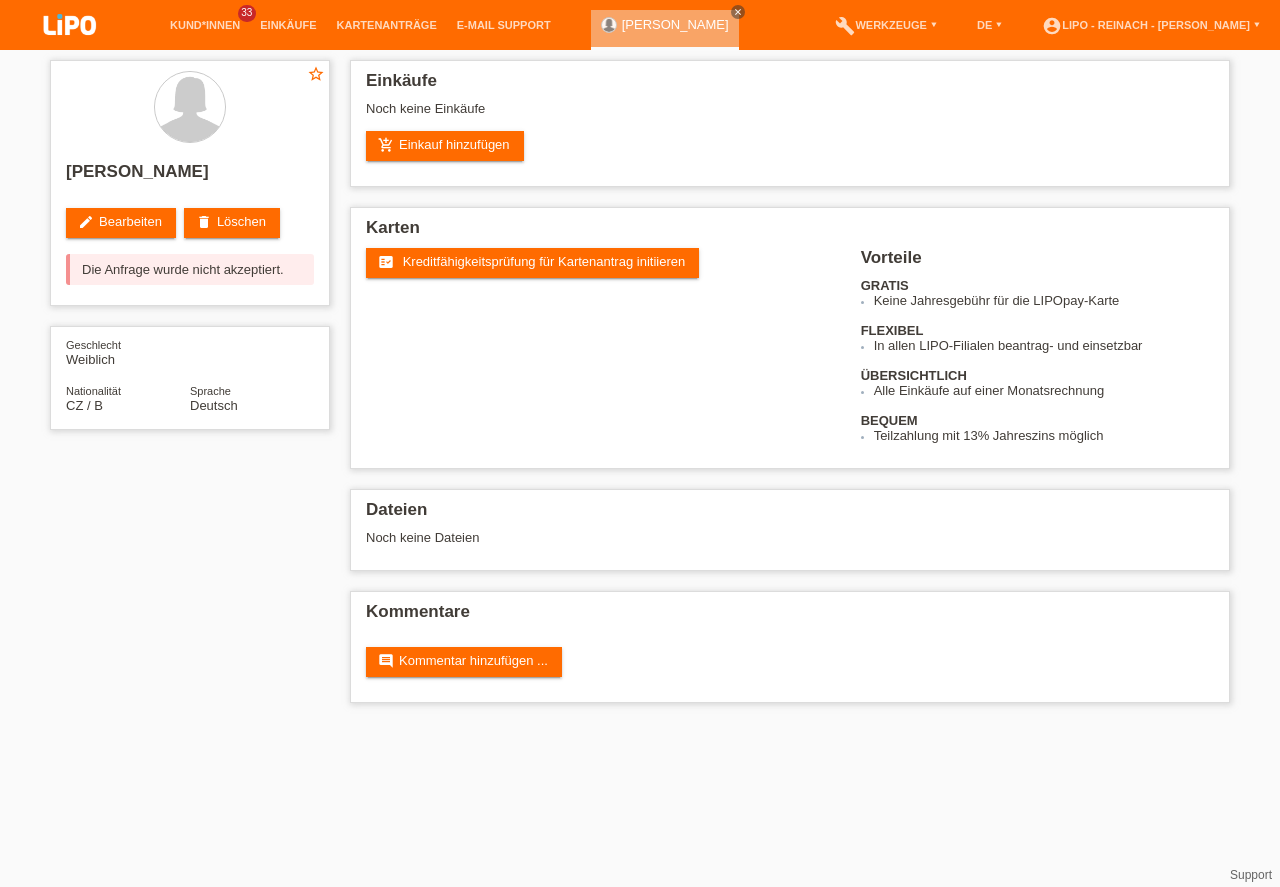 scroll, scrollTop: 0, scrollLeft: 0, axis: both 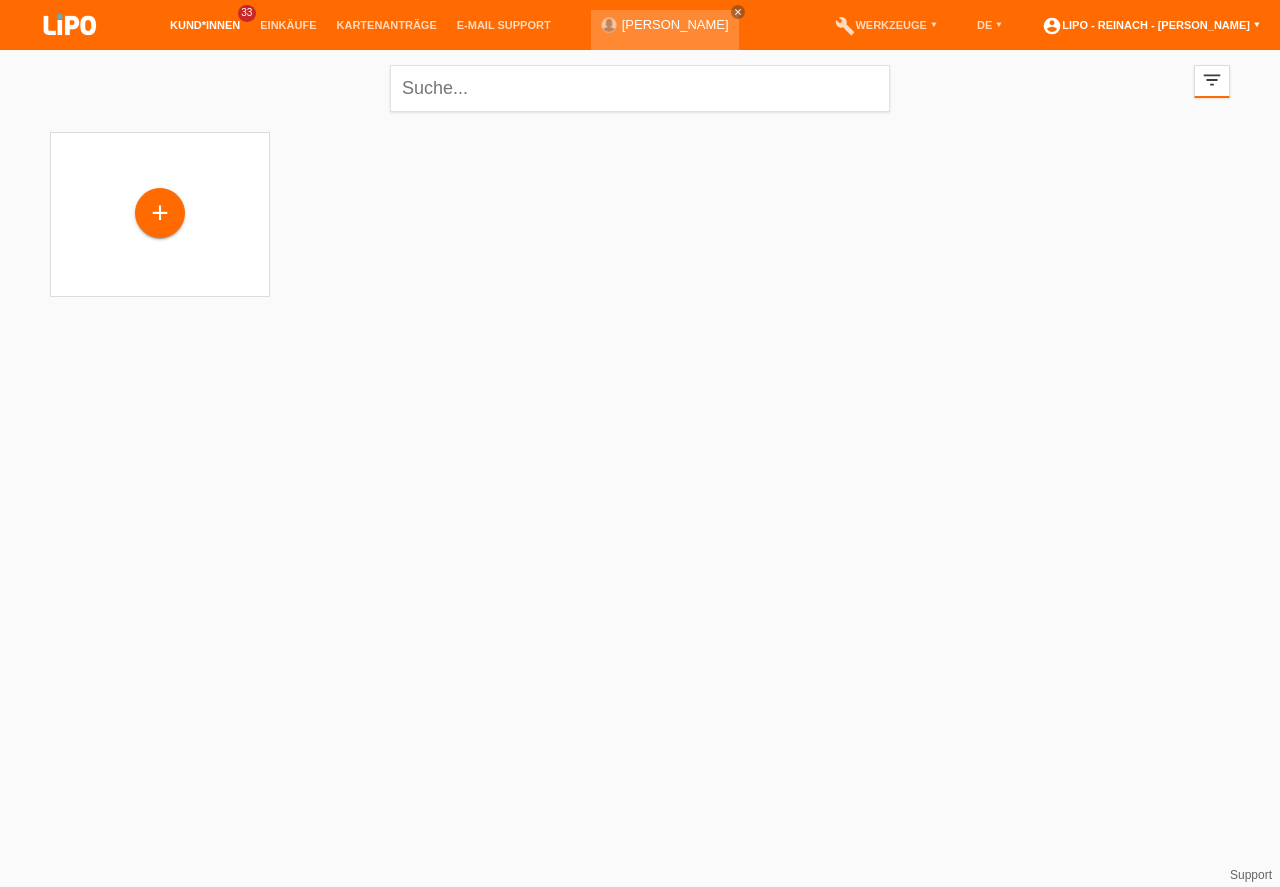 click on "account_circle  LIPO - Reinach - Thomas Bauer  ▾" at bounding box center [1151, 25] 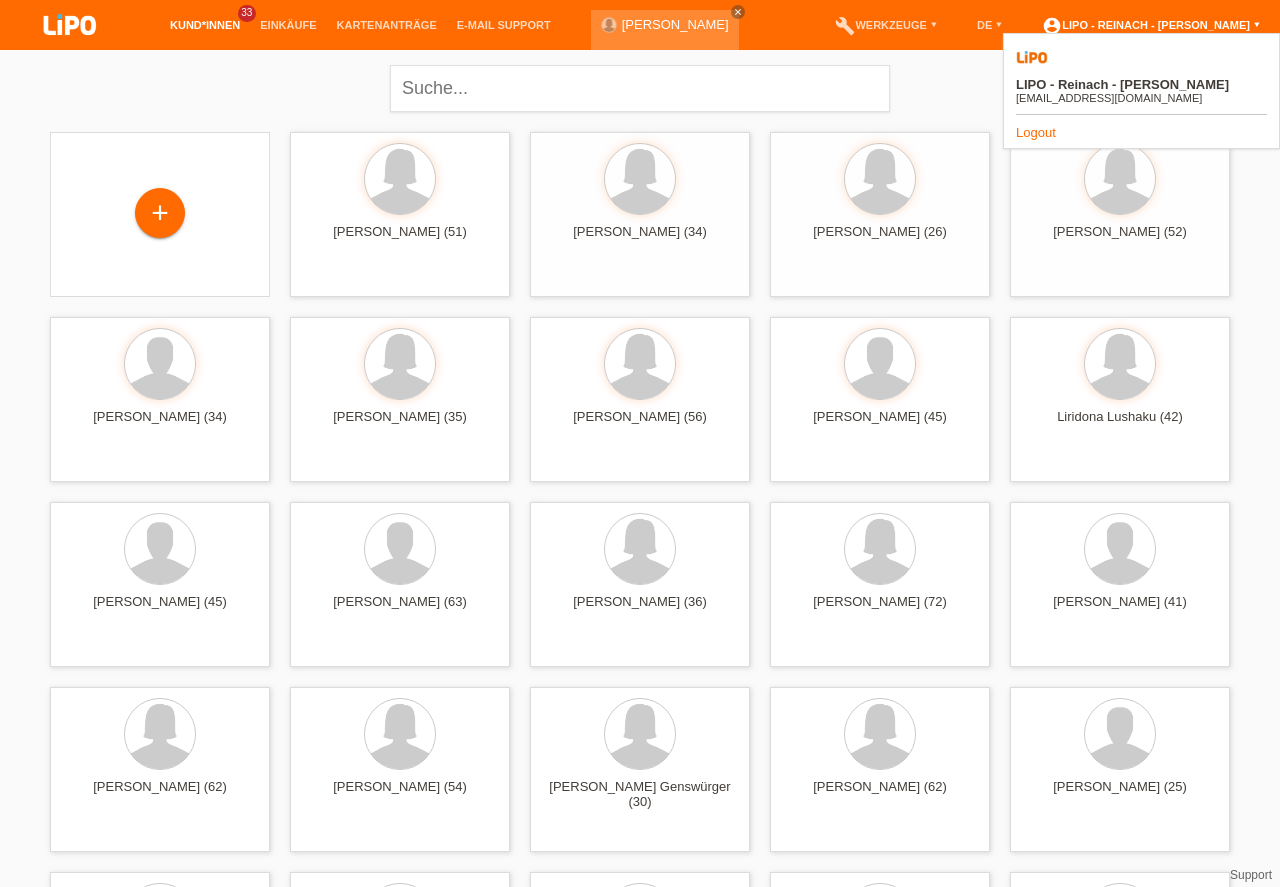 click on "account_circle  LIPO - Reinach - Thomas Bauer  ▾" at bounding box center [1151, 25] 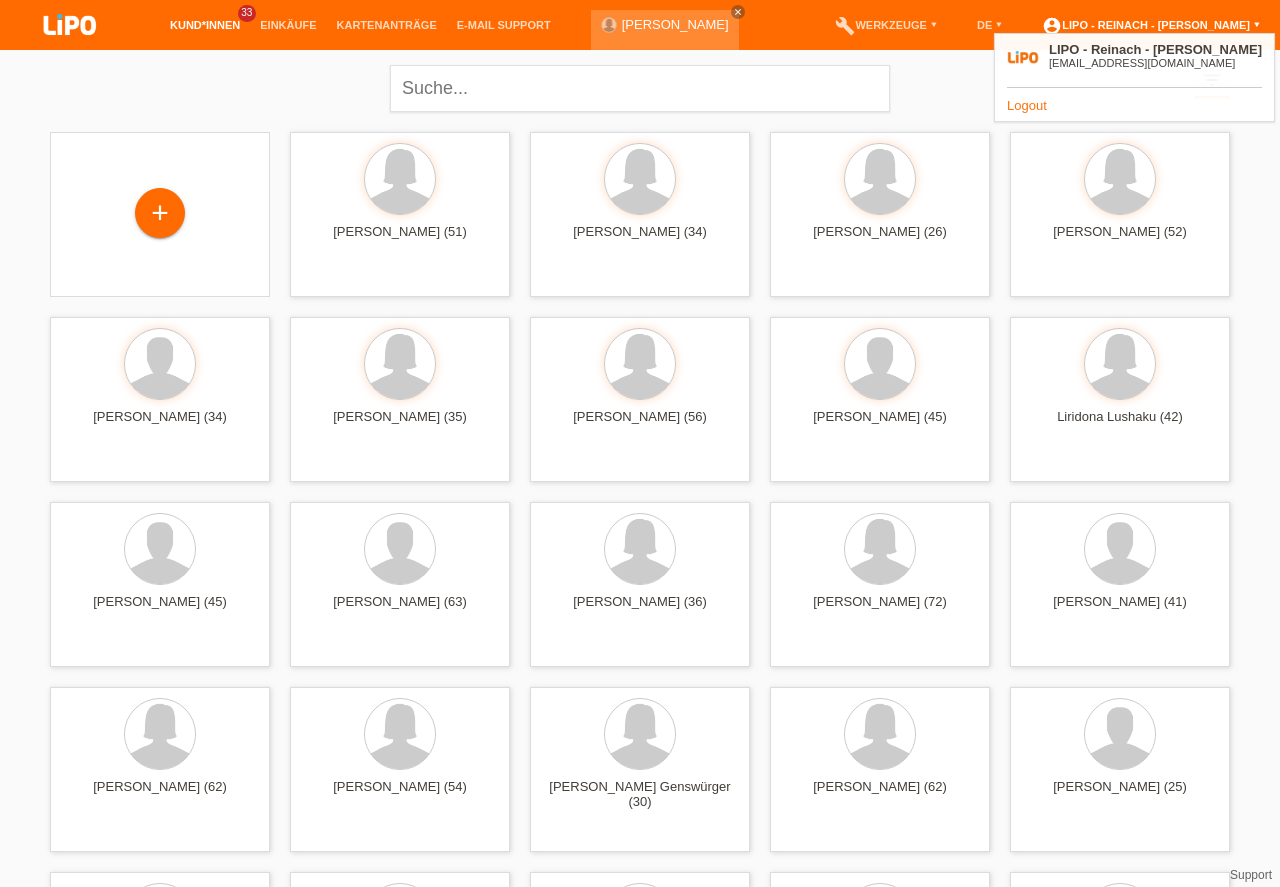 click on "account_circle  LIPO - Reinach - Thomas Bauer  ▾" at bounding box center [1151, 25] 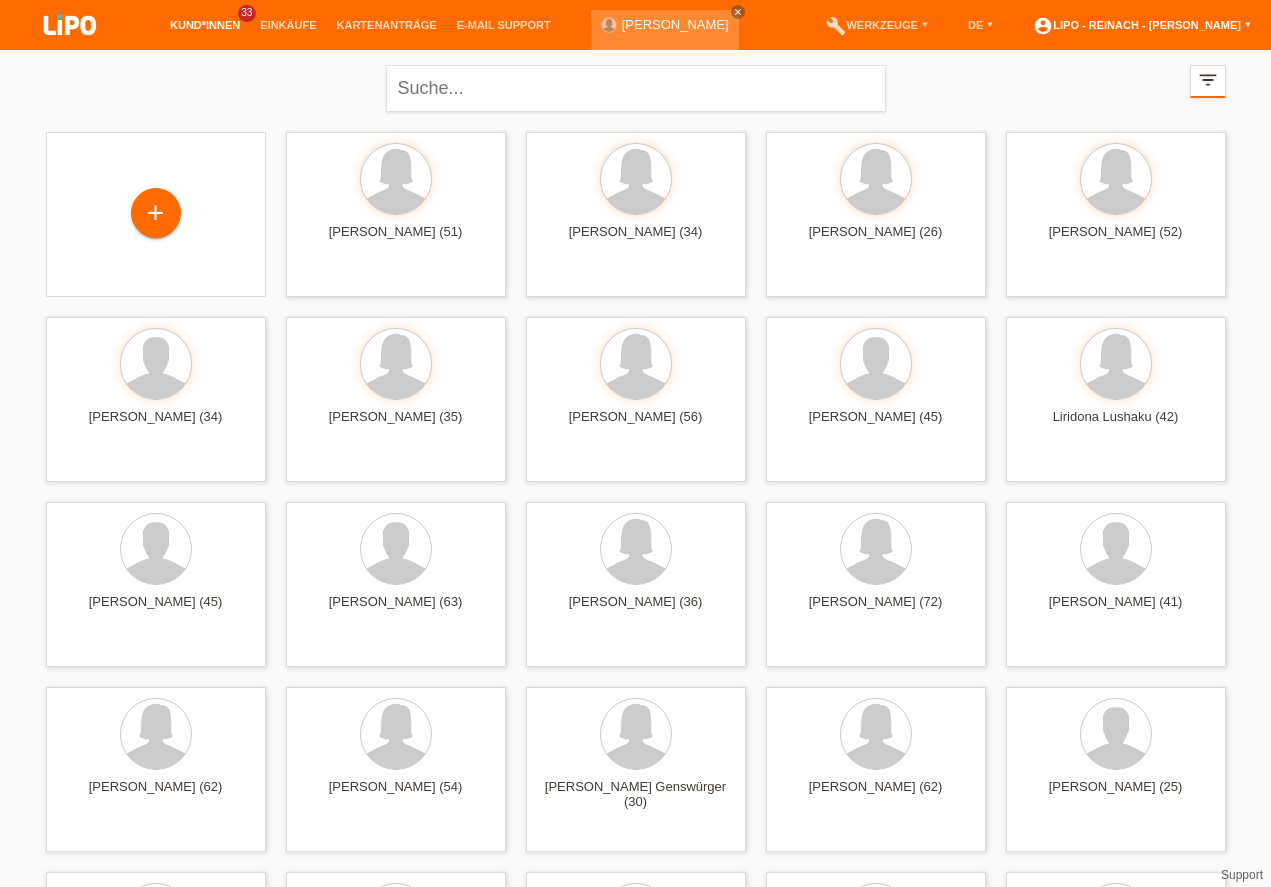 click on "account_circle  LIPO - Reinach - Thomas Bauer  ▾" at bounding box center (1142, 25) 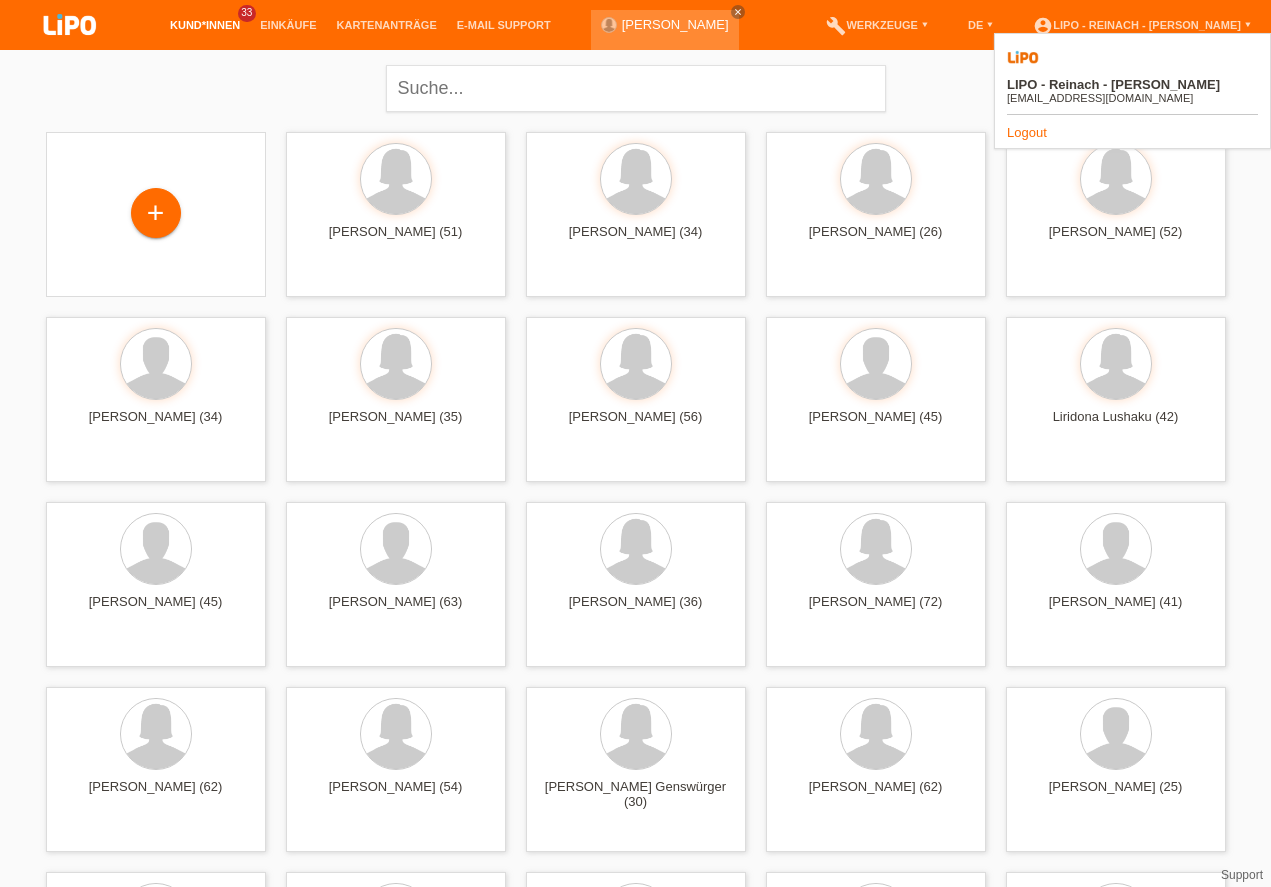 click on "Logout" at bounding box center [1027, 132] 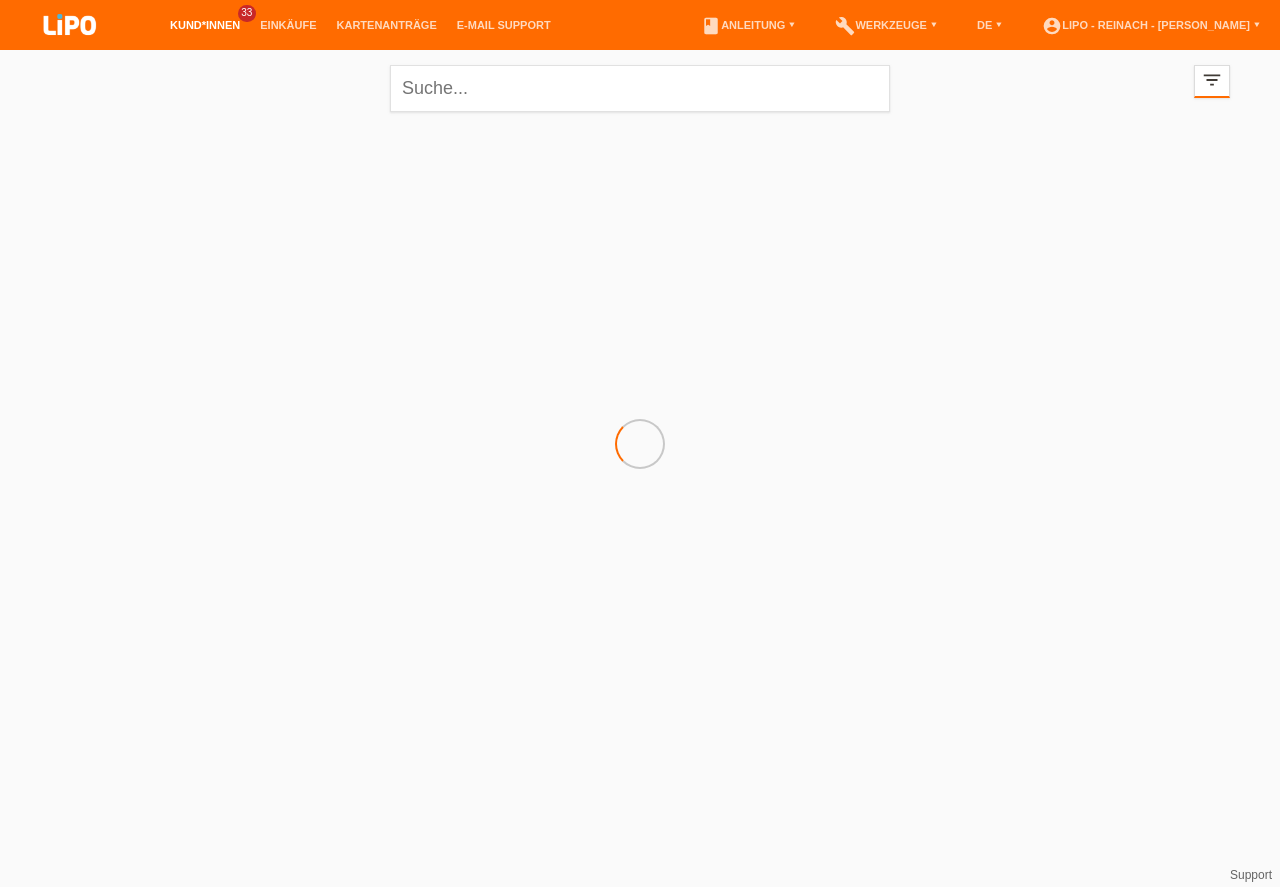 scroll, scrollTop: 0, scrollLeft: 0, axis: both 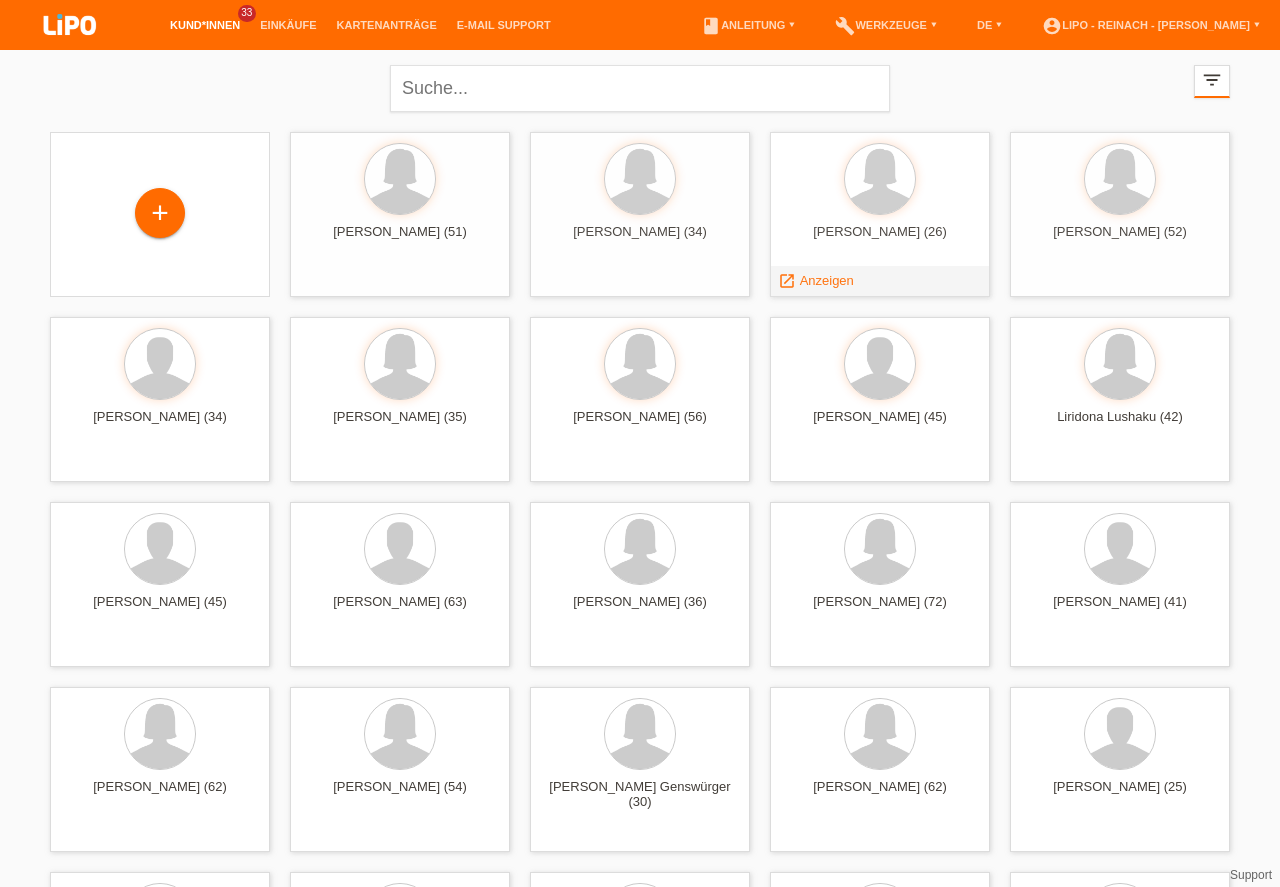 click on "filter_list" at bounding box center [1212, 80] 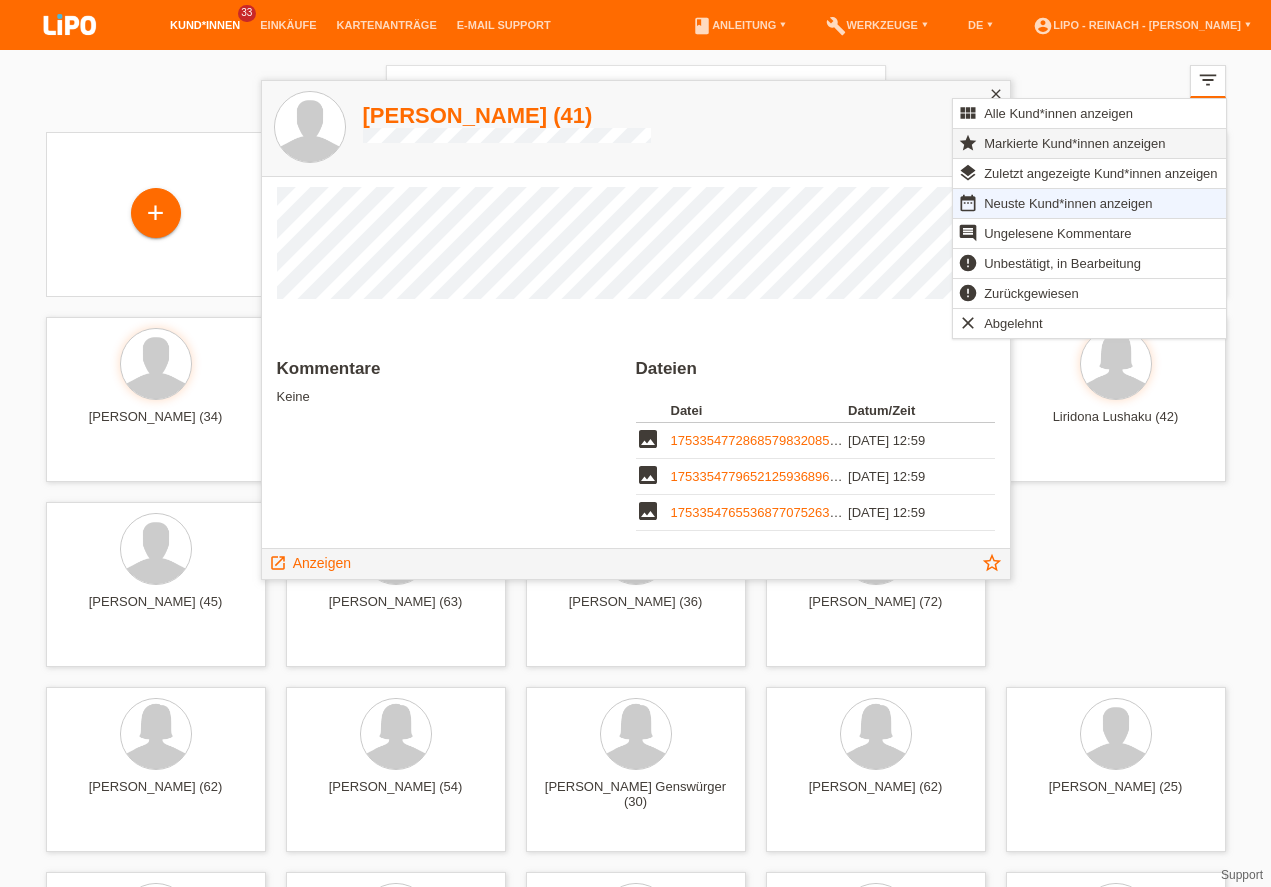 click on "Markierte Kund*innen anzeigen" at bounding box center (1074, 143) 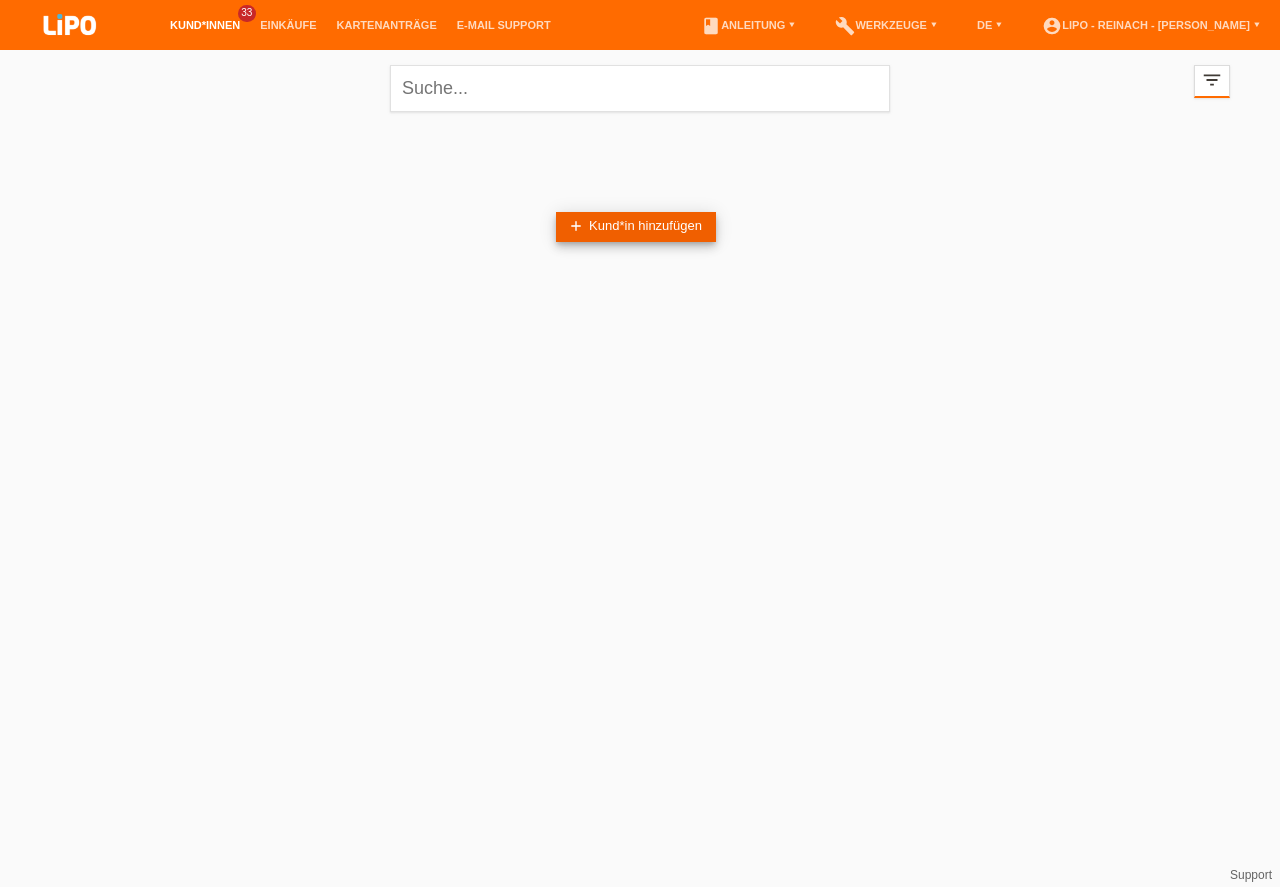 click on "add  Kund*in hinzufügen" at bounding box center [636, 227] 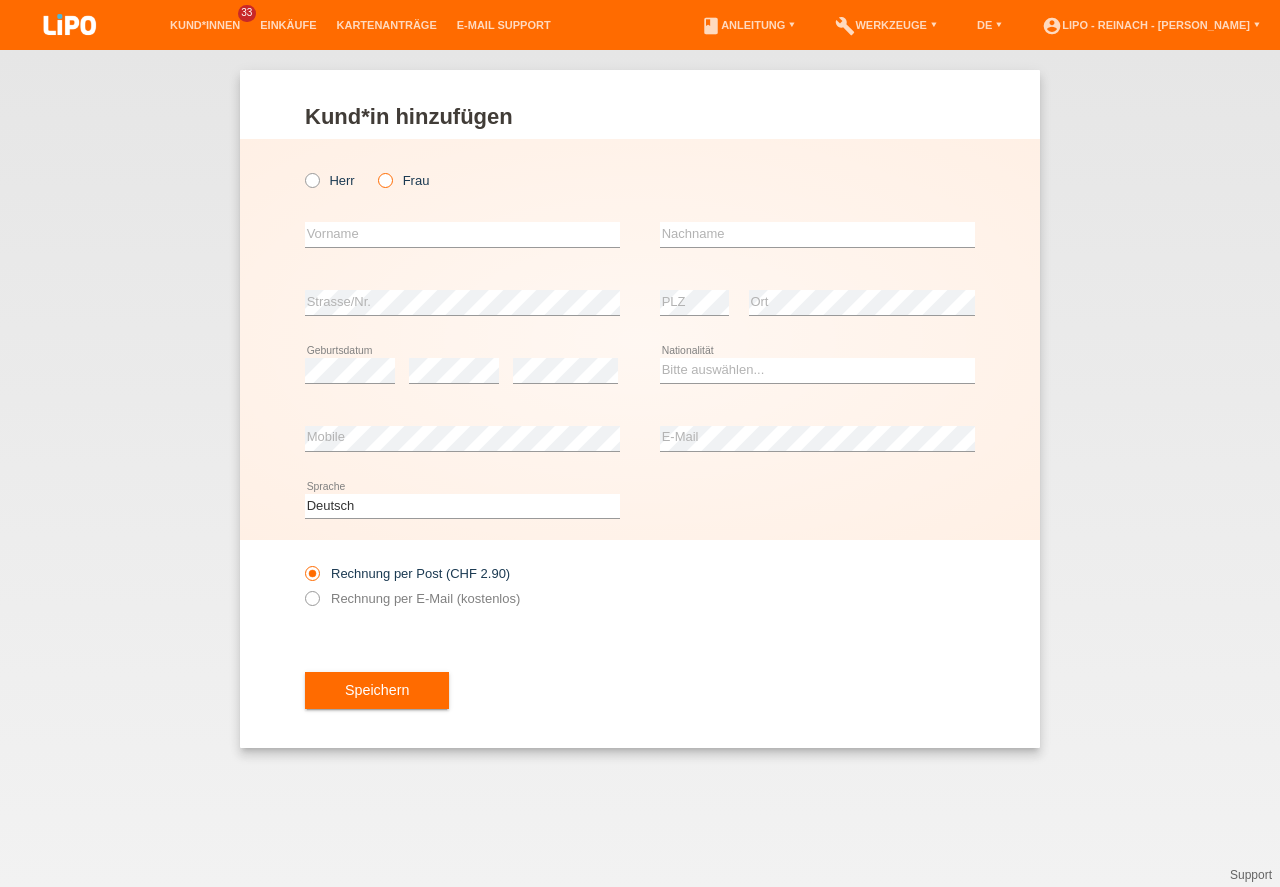 scroll, scrollTop: 0, scrollLeft: 0, axis: both 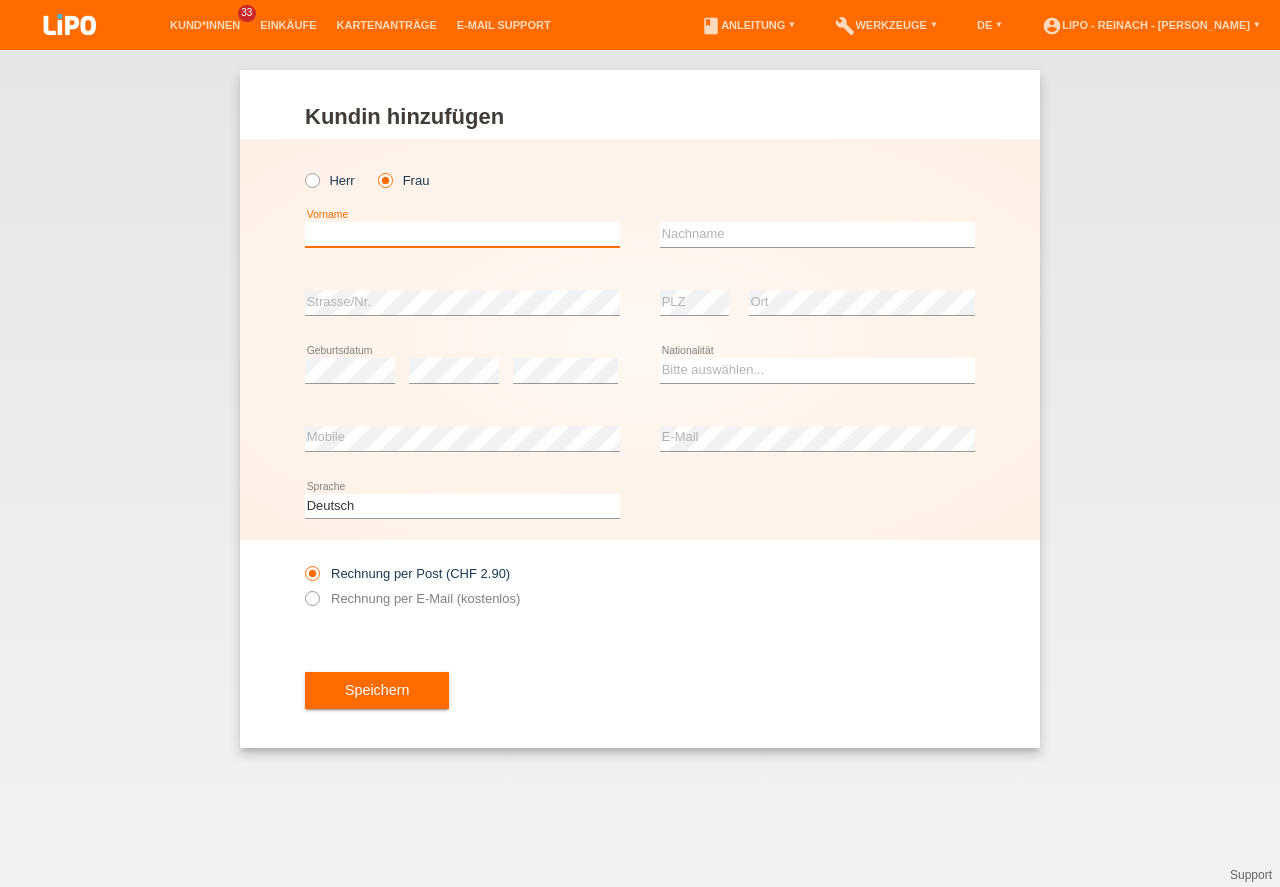 click at bounding box center (462, 234) 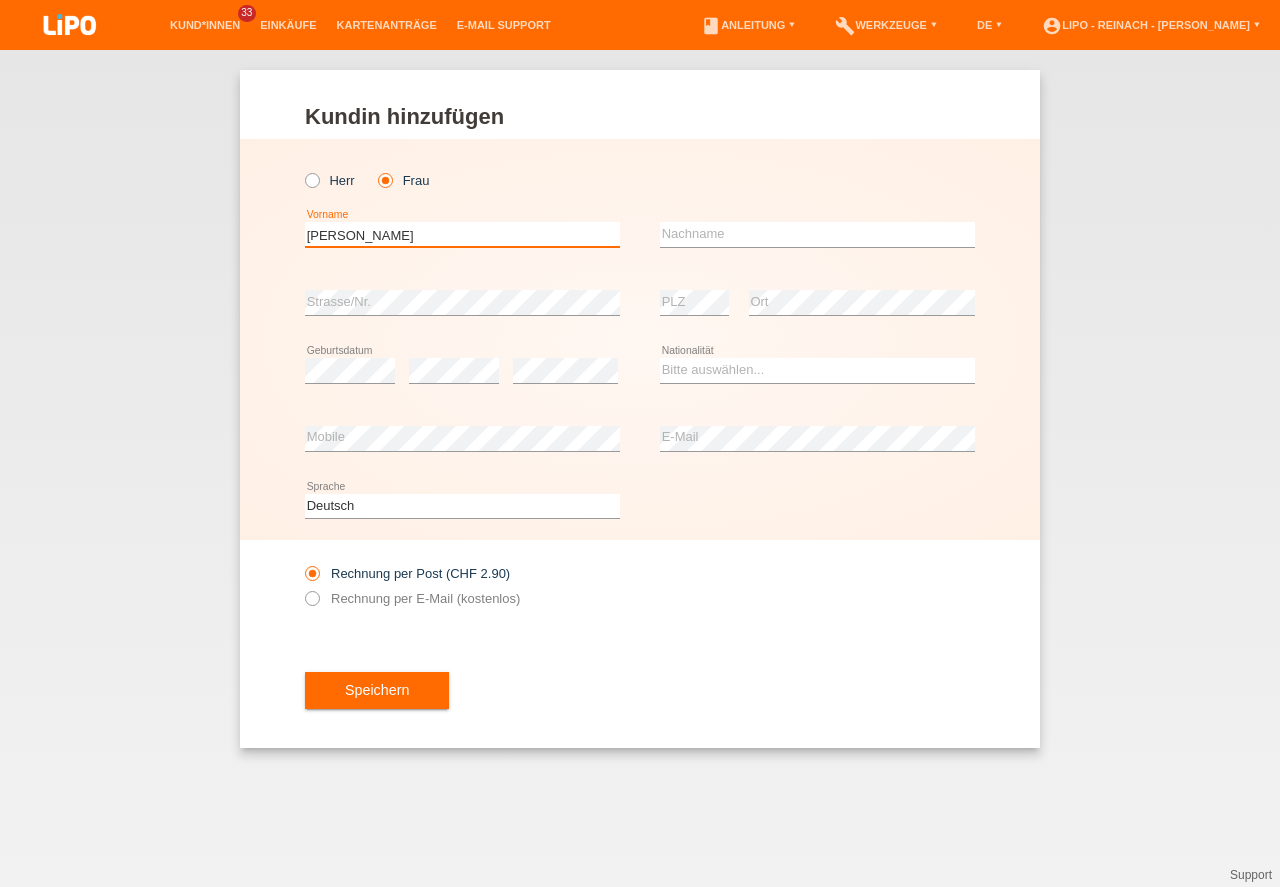 click on "Judith" at bounding box center (462, 234) 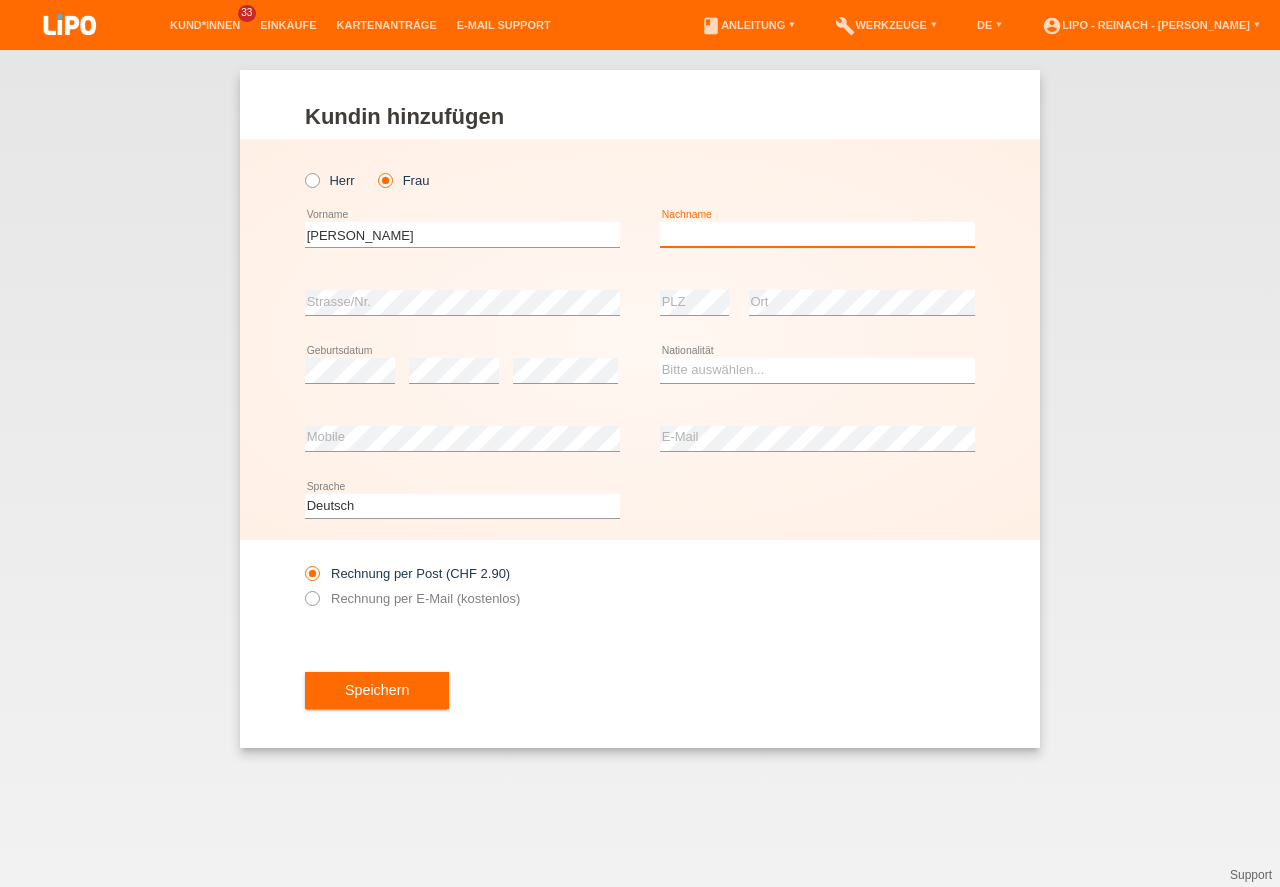 click at bounding box center (817, 234) 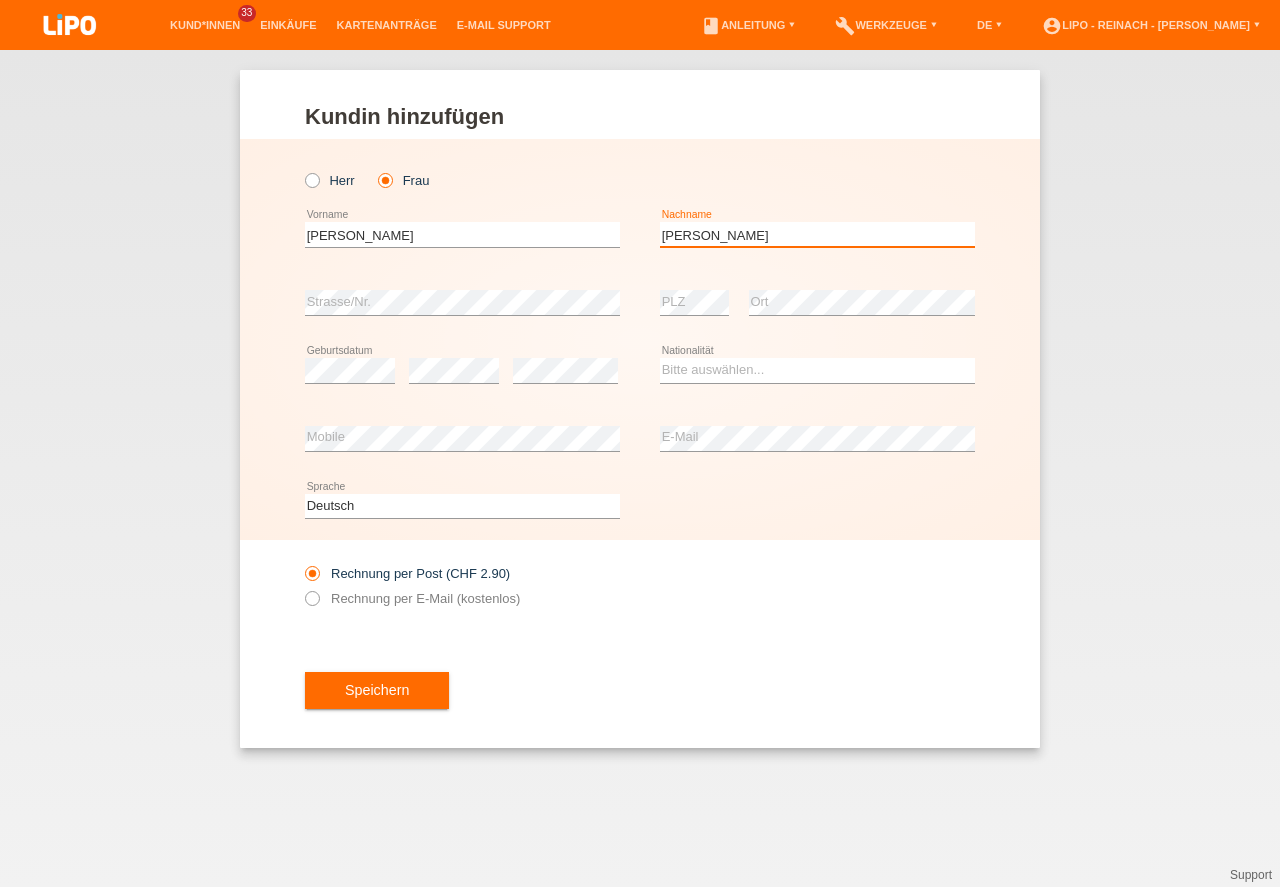 type on "Oppliger-Frei" 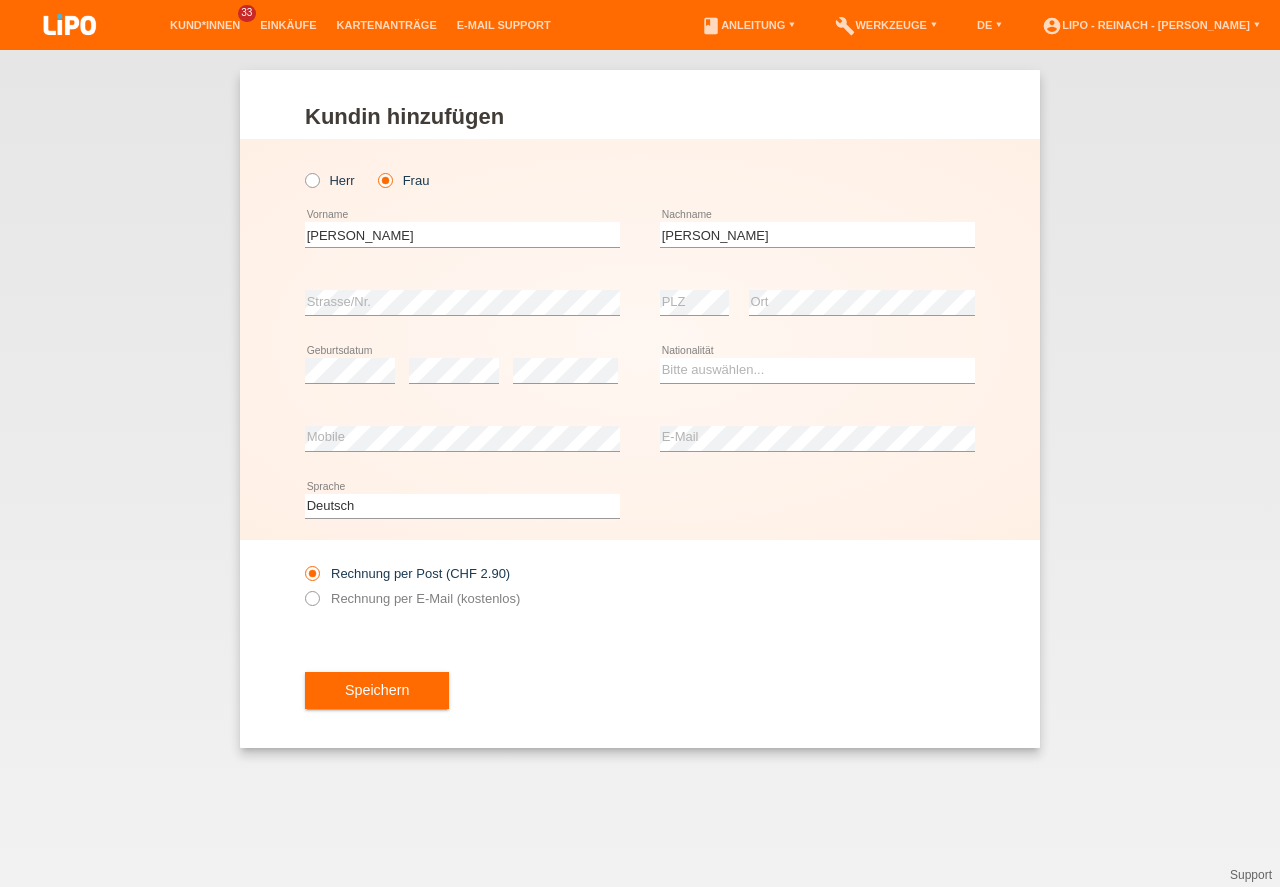 click on "error
Strasse/Nr." at bounding box center (462, 303) 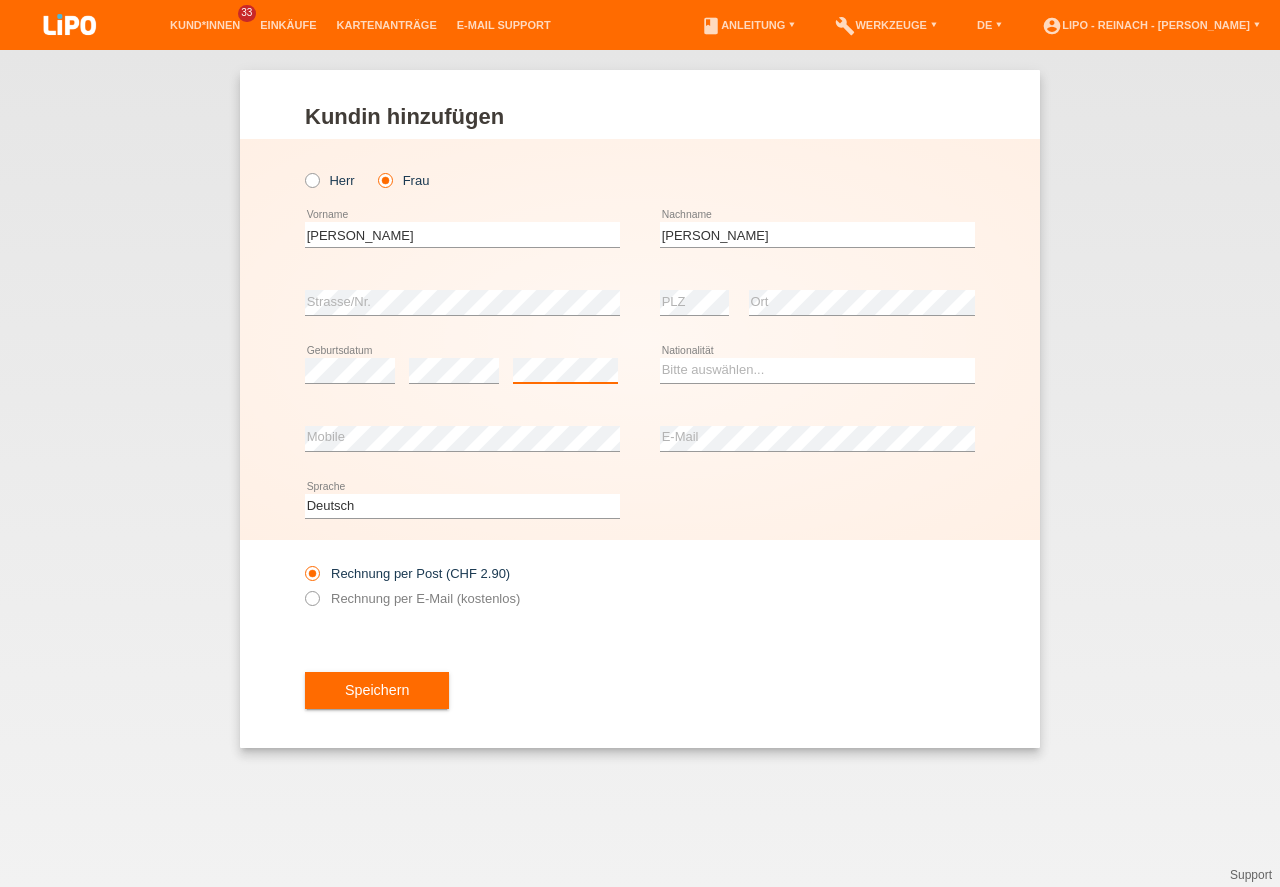 scroll, scrollTop: 0, scrollLeft: 0, axis: both 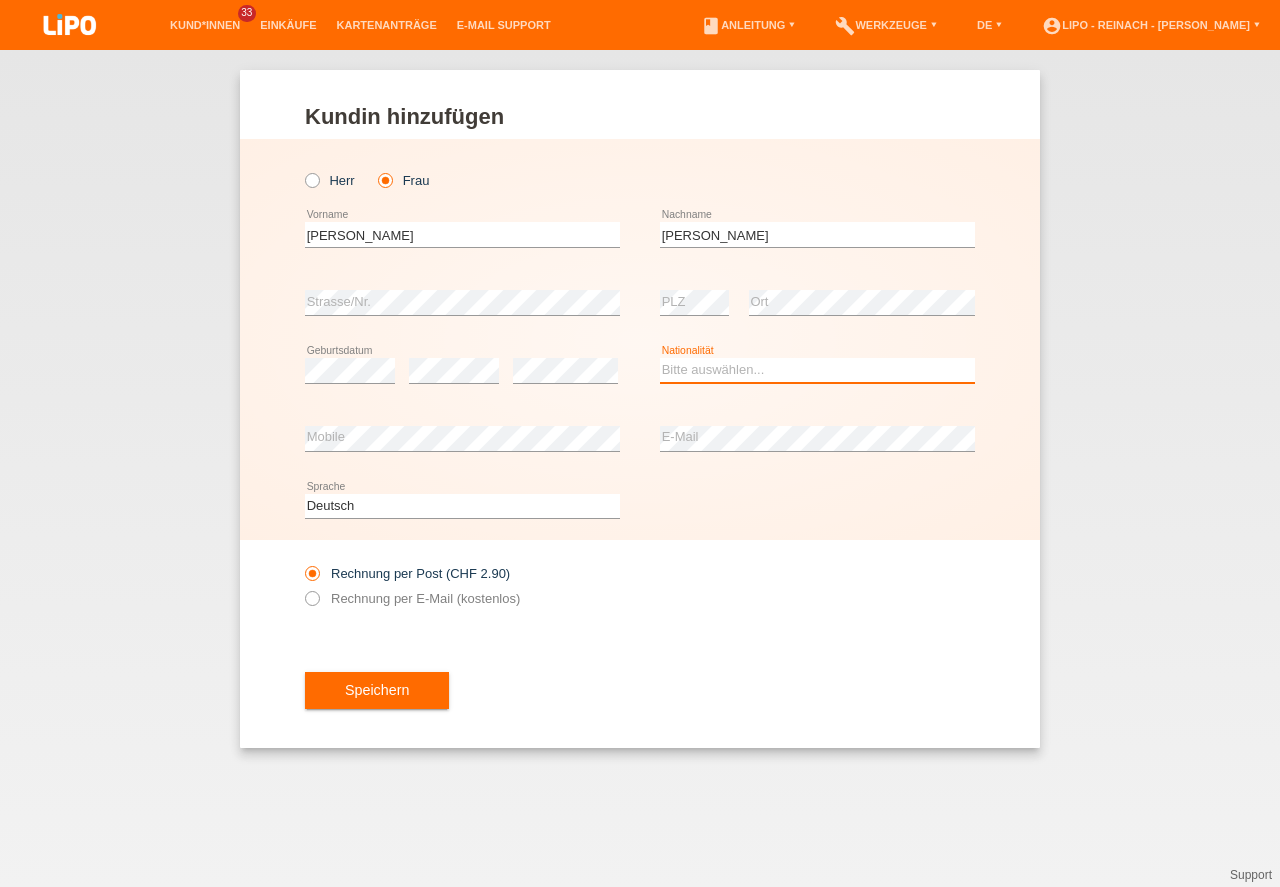click on "Bitte auswählen...
Schweiz
Deutschland
Liechtenstein
Österreich
------------
Afghanistan
Ägypten
Åland
Albanien
Algerien" at bounding box center [817, 370] 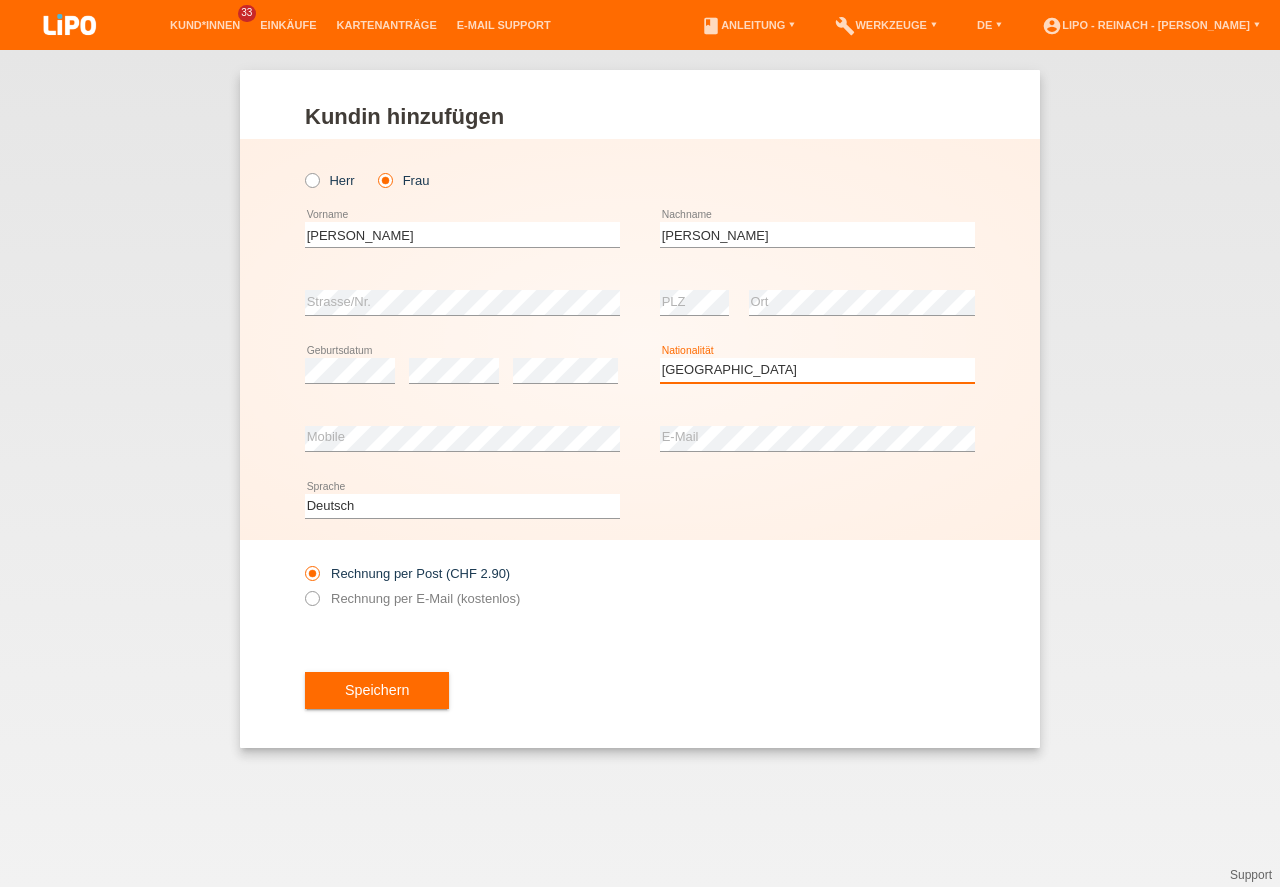 click on "Schweiz" at bounding box center [0, 0] 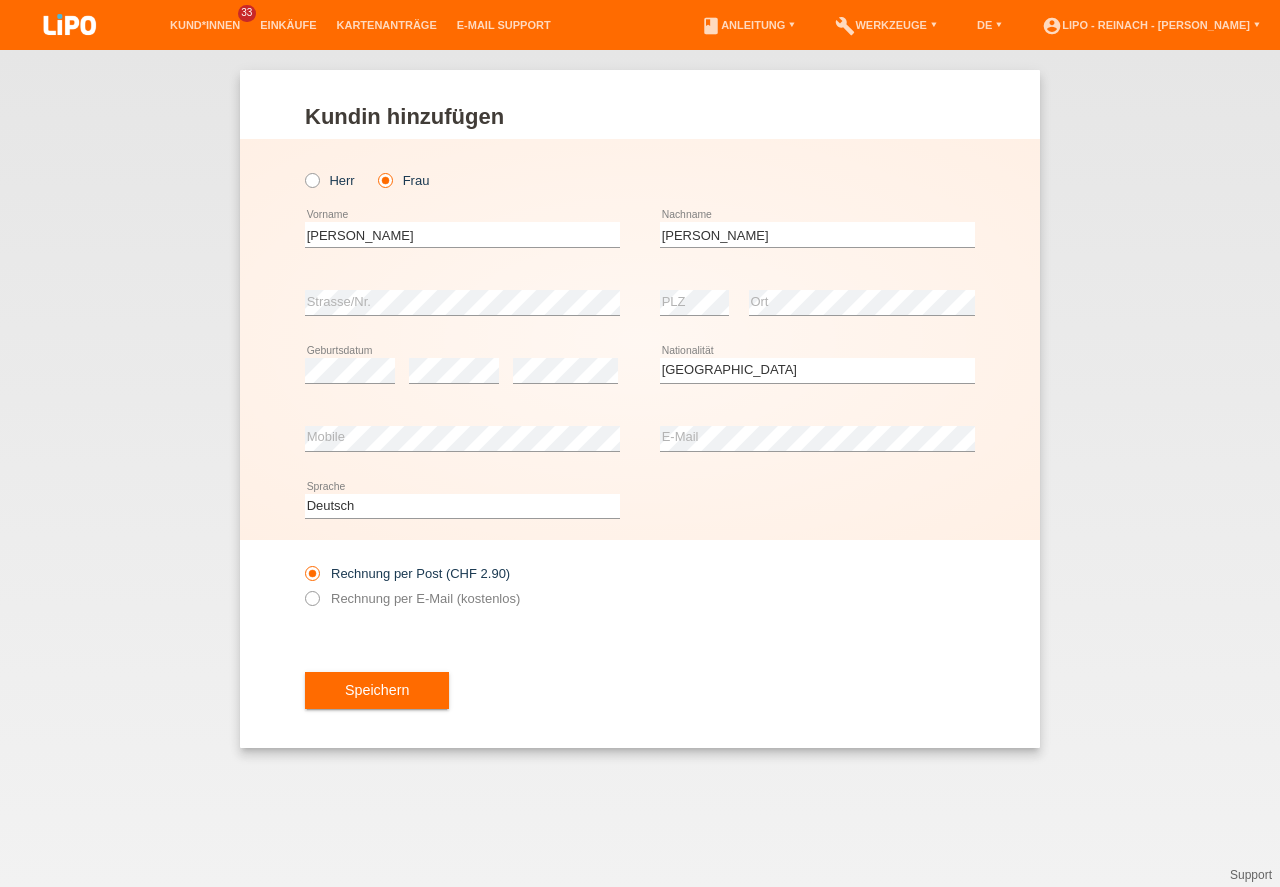 click on "Deutsch
Français
Italiano
English
error
Sprache" at bounding box center [640, 507] 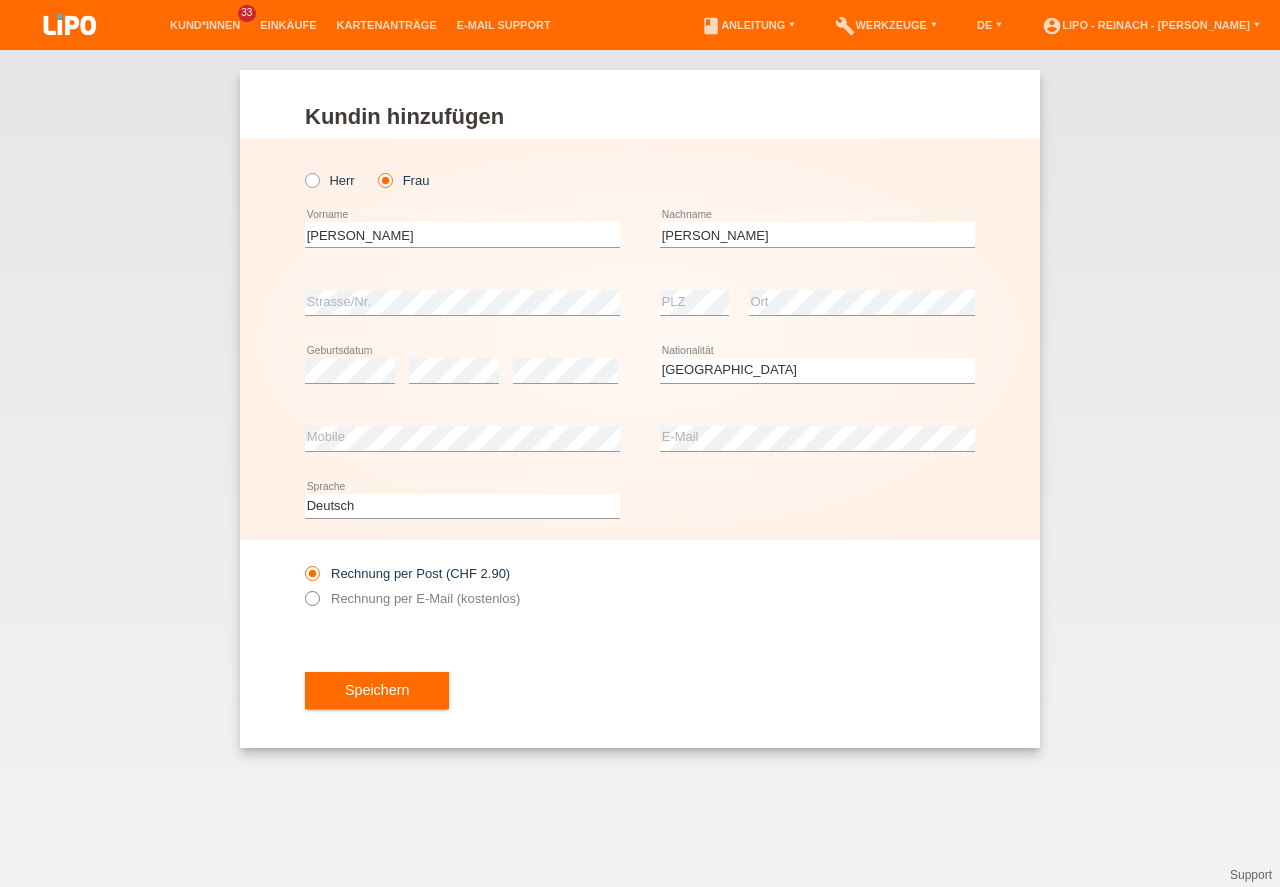 click at bounding box center (302, 588) 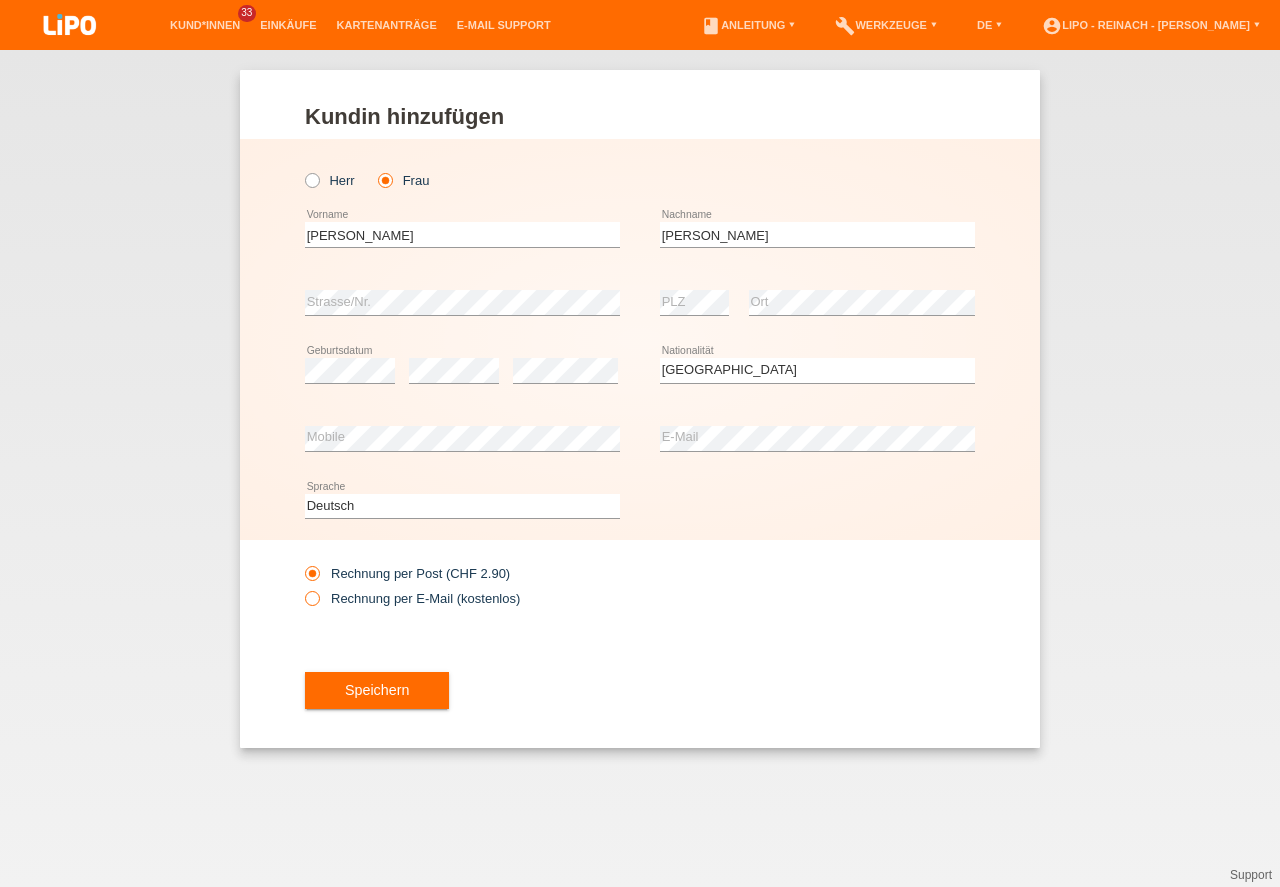 click at bounding box center (302, 588) 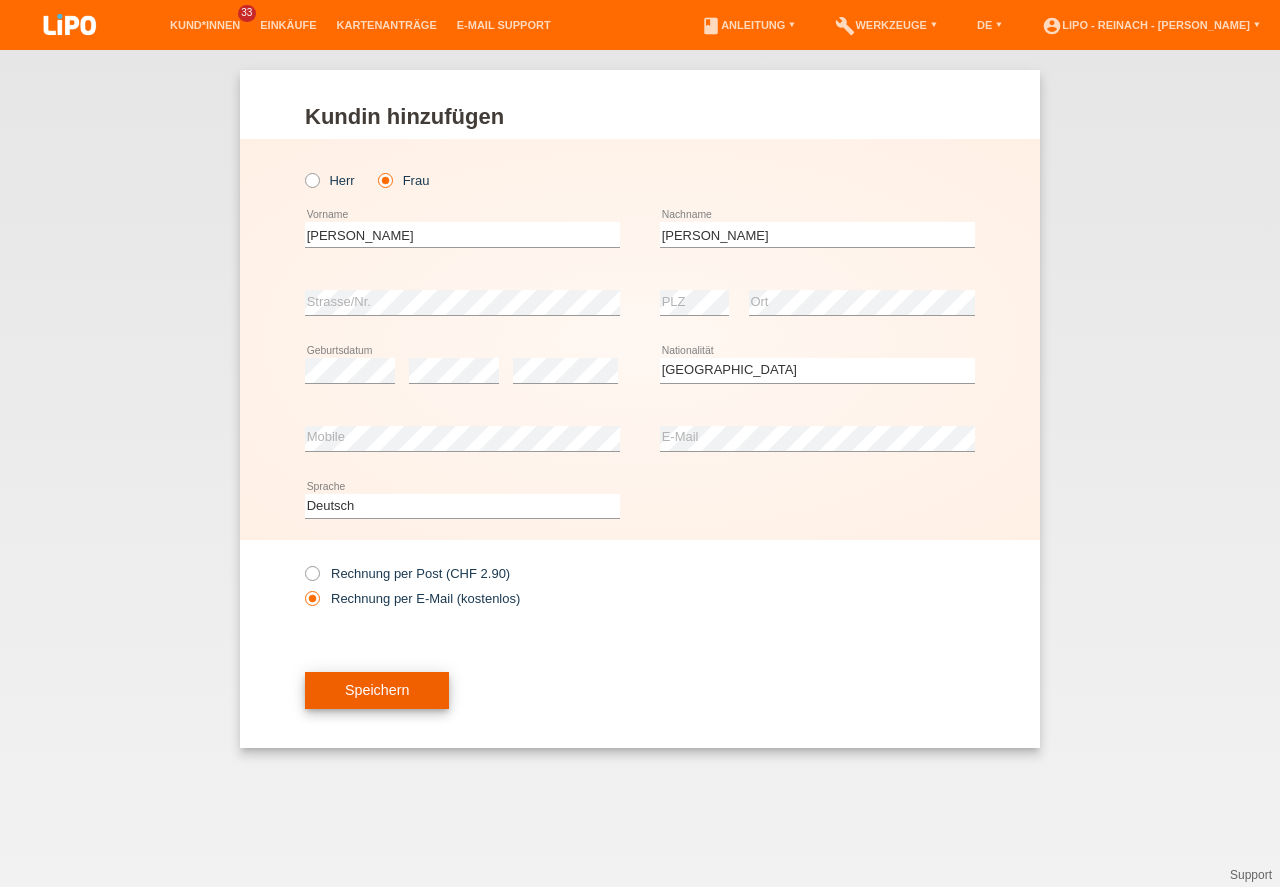 click on "Speichern" at bounding box center [377, 691] 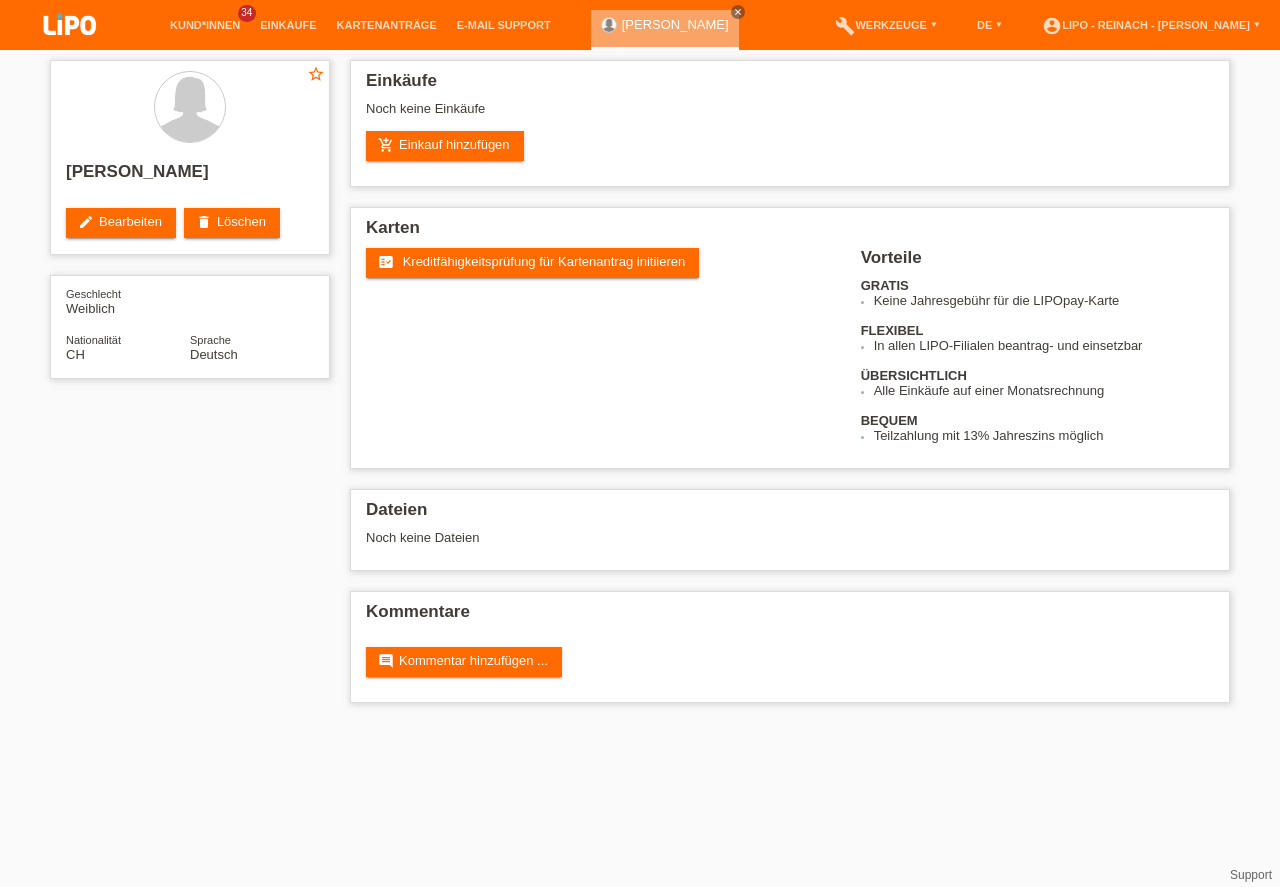 scroll, scrollTop: 0, scrollLeft: 0, axis: both 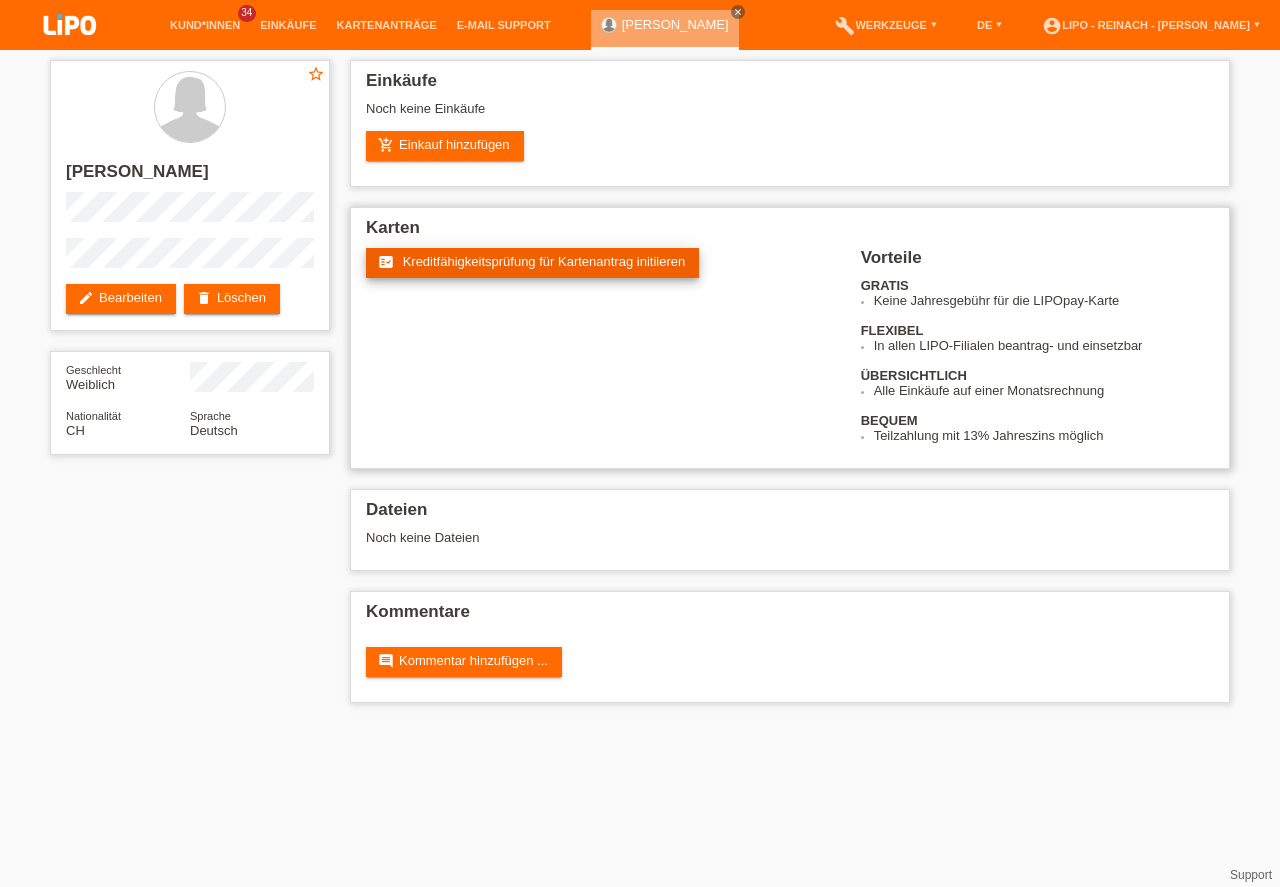 click on "fact_check
Kreditfähigkeitsprüfung für Kartenantrag initiieren" at bounding box center [532, 263] 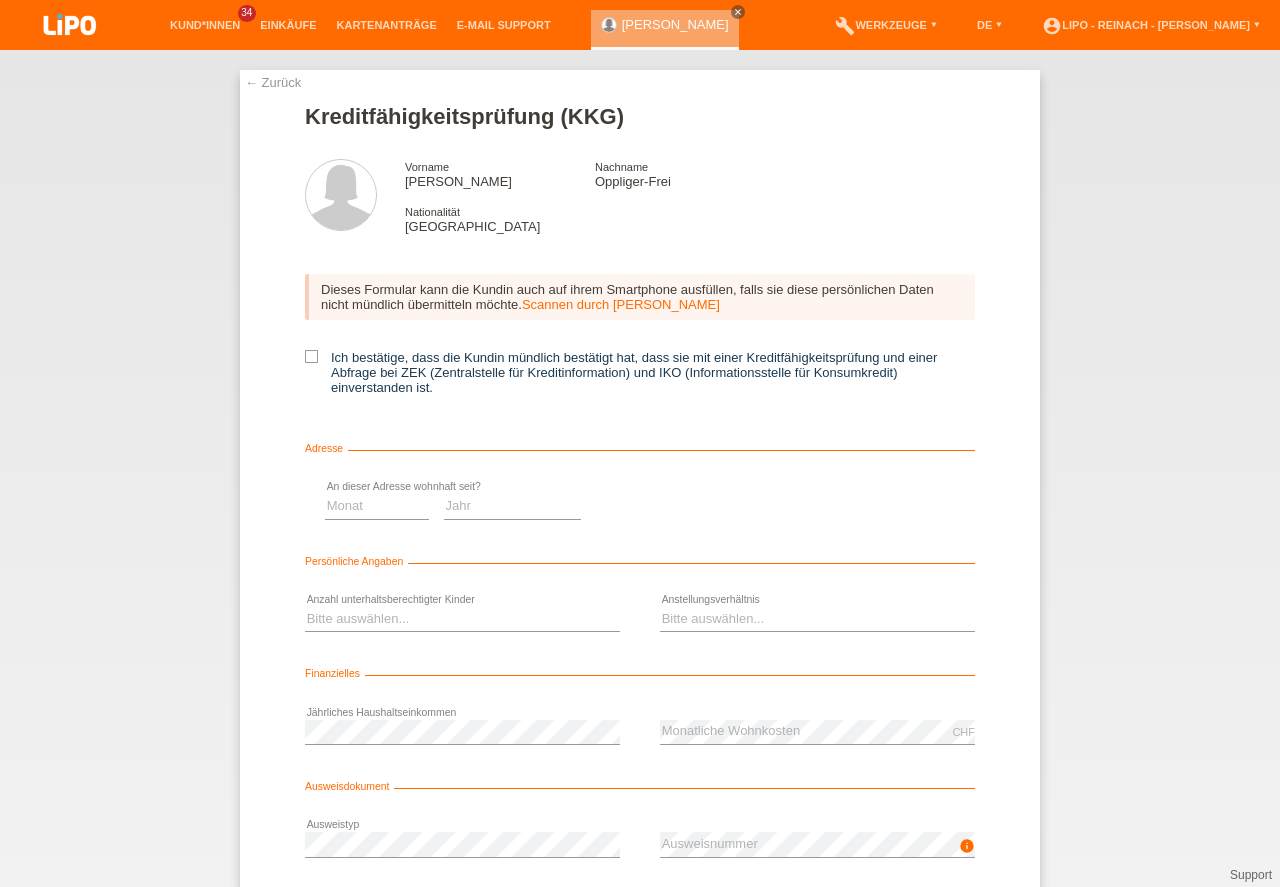scroll, scrollTop: 0, scrollLeft: 0, axis: both 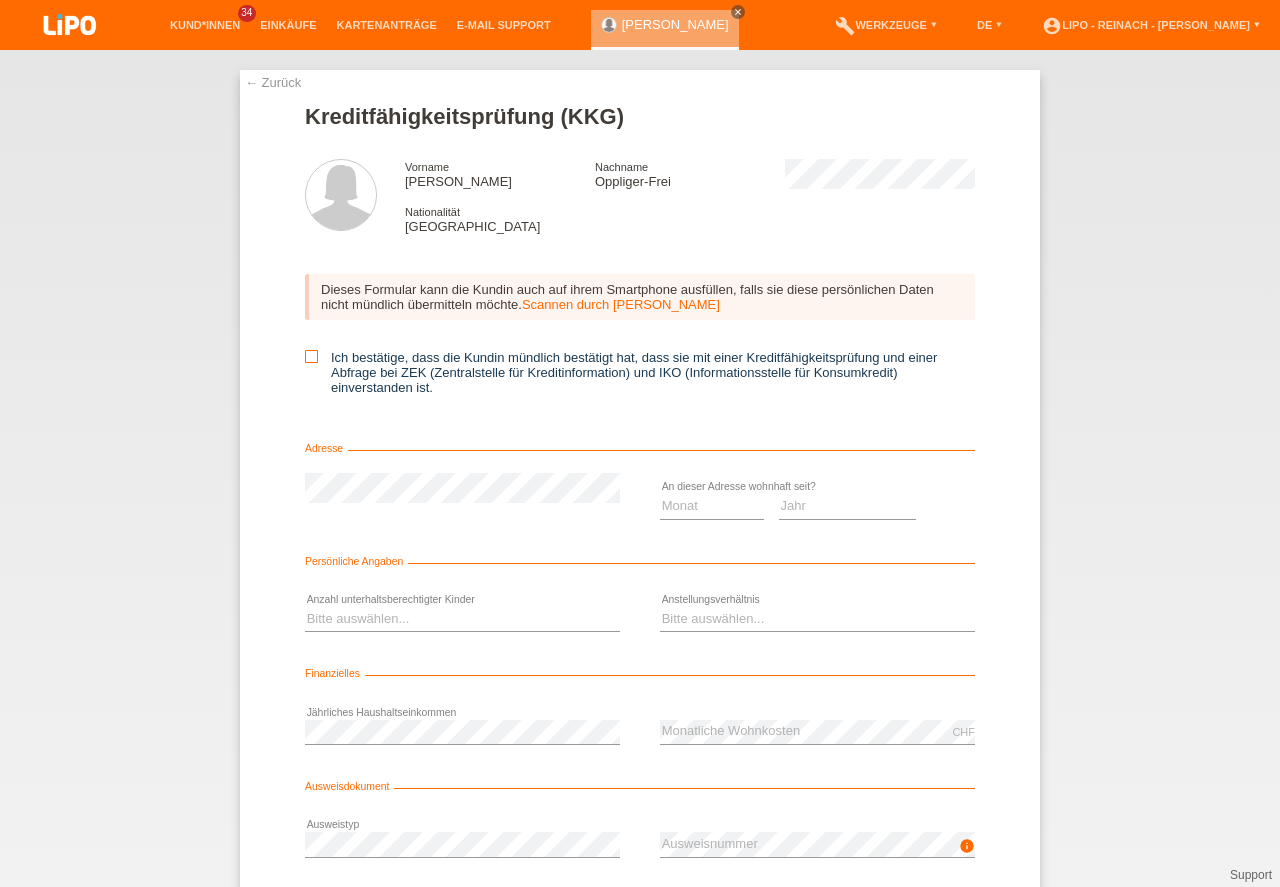 click at bounding box center [311, 356] 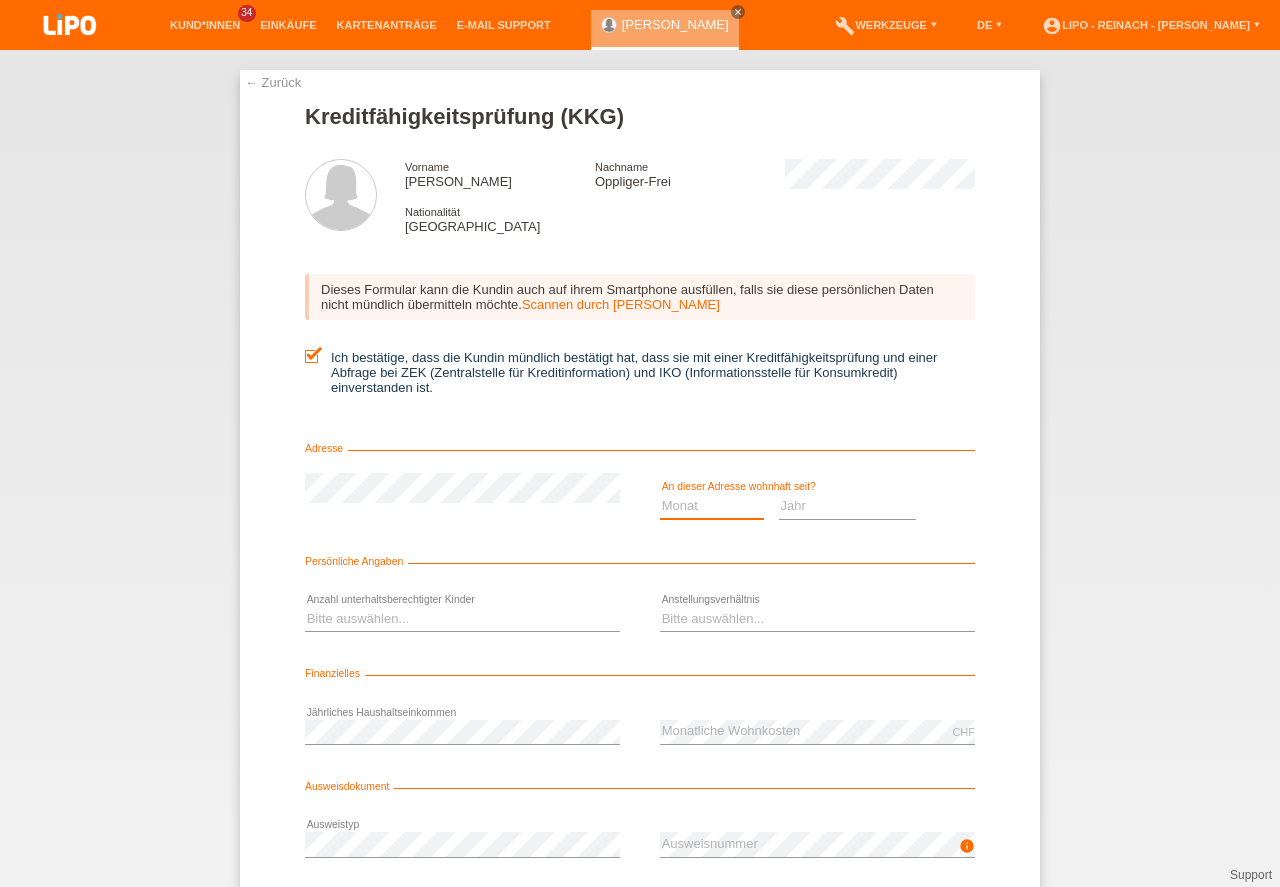 click on "Monat
01
02
03
04
05
06
07
08
09
10" at bounding box center (712, 506) 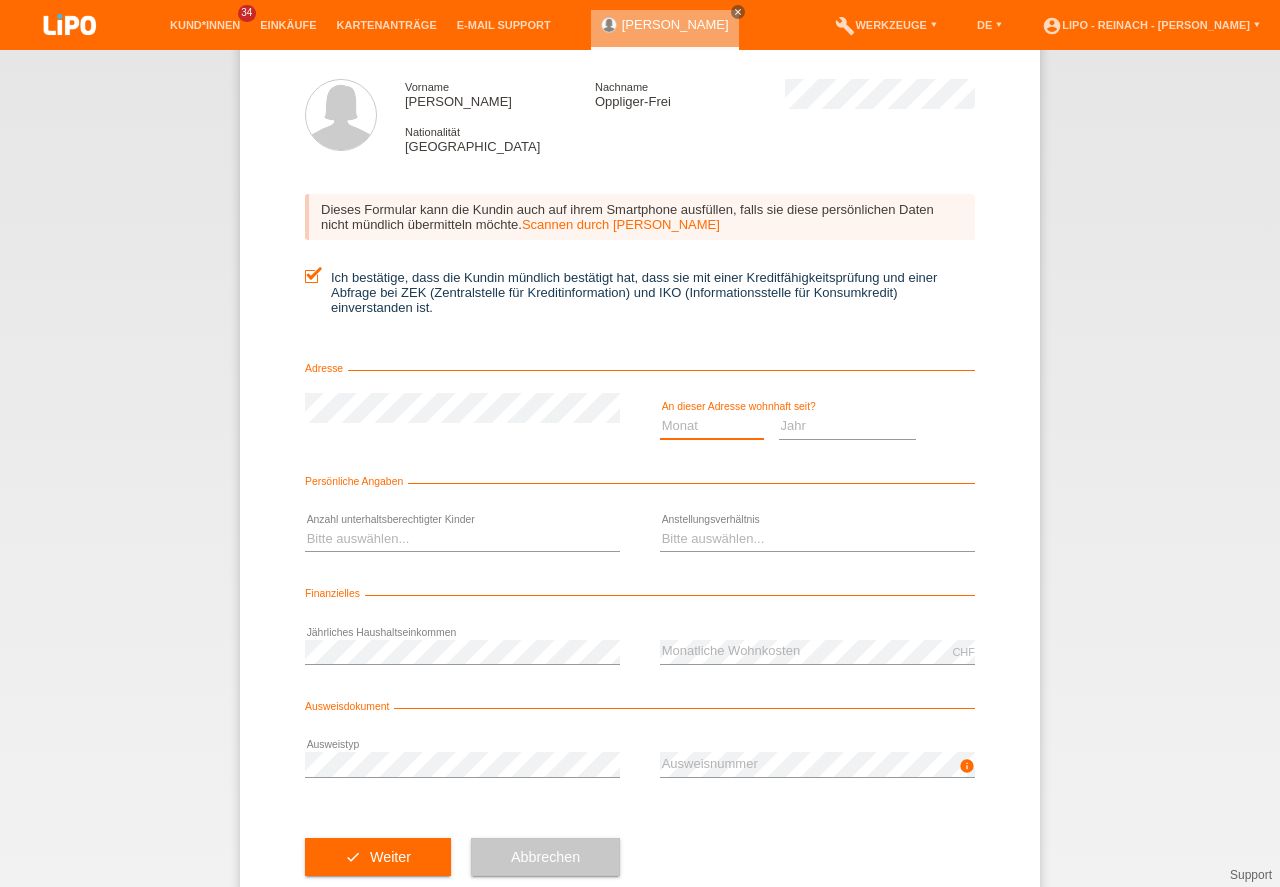 scroll, scrollTop: 81, scrollLeft: 0, axis: vertical 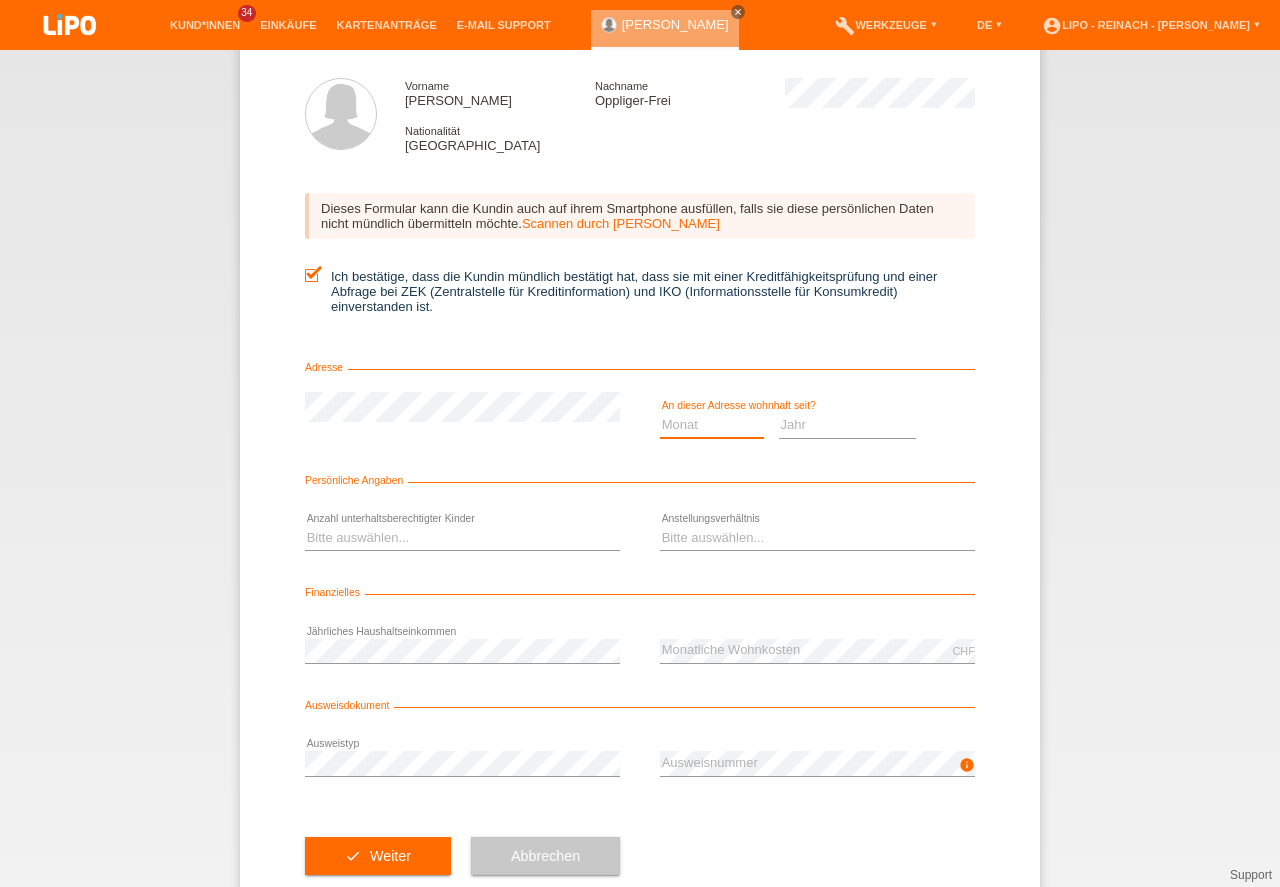 drag, startPoint x: 1272, startPoint y: 432, endPoint x: 1266, endPoint y: 506, distance: 74.24284 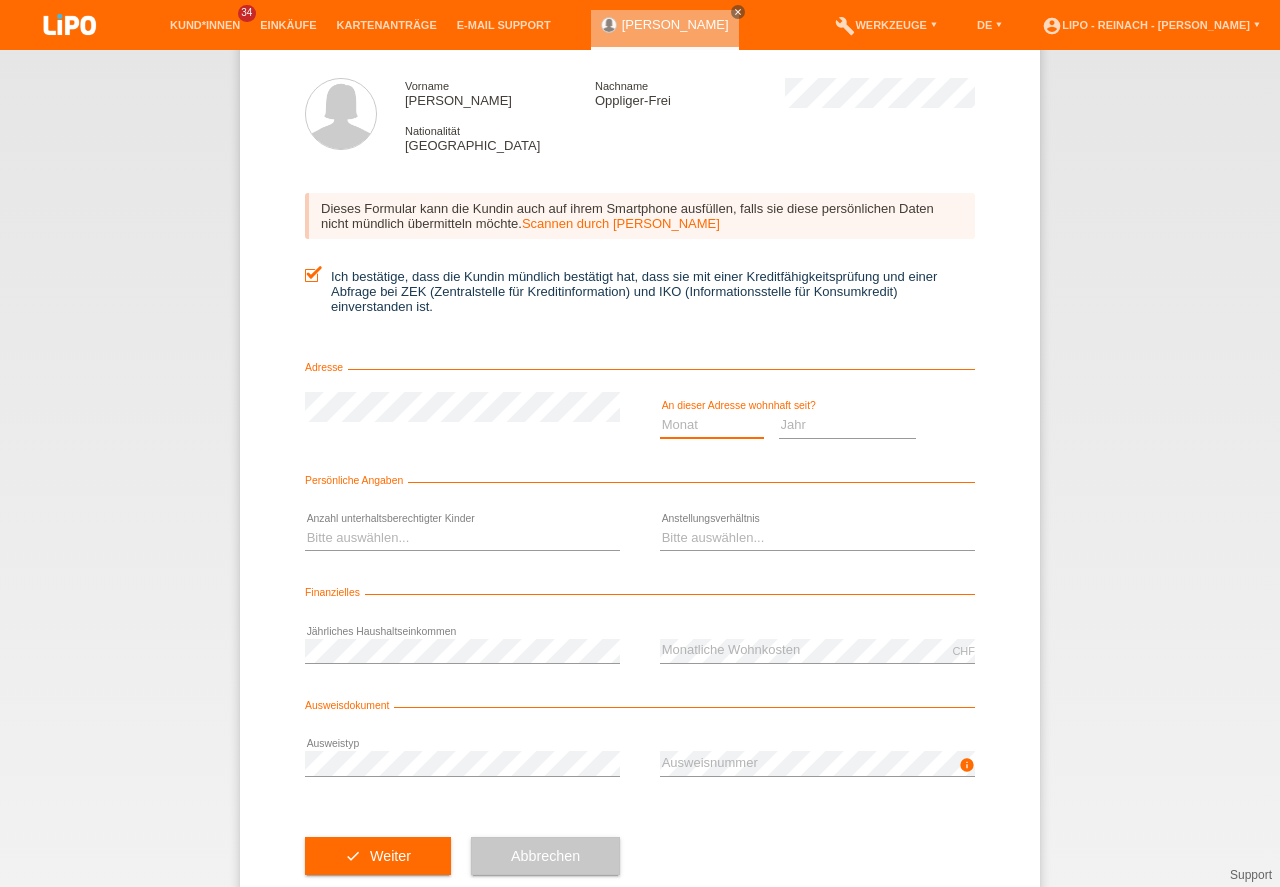 click on "Monat
01
02
03
04
05
06
07
08
09
10" at bounding box center [712, 425] 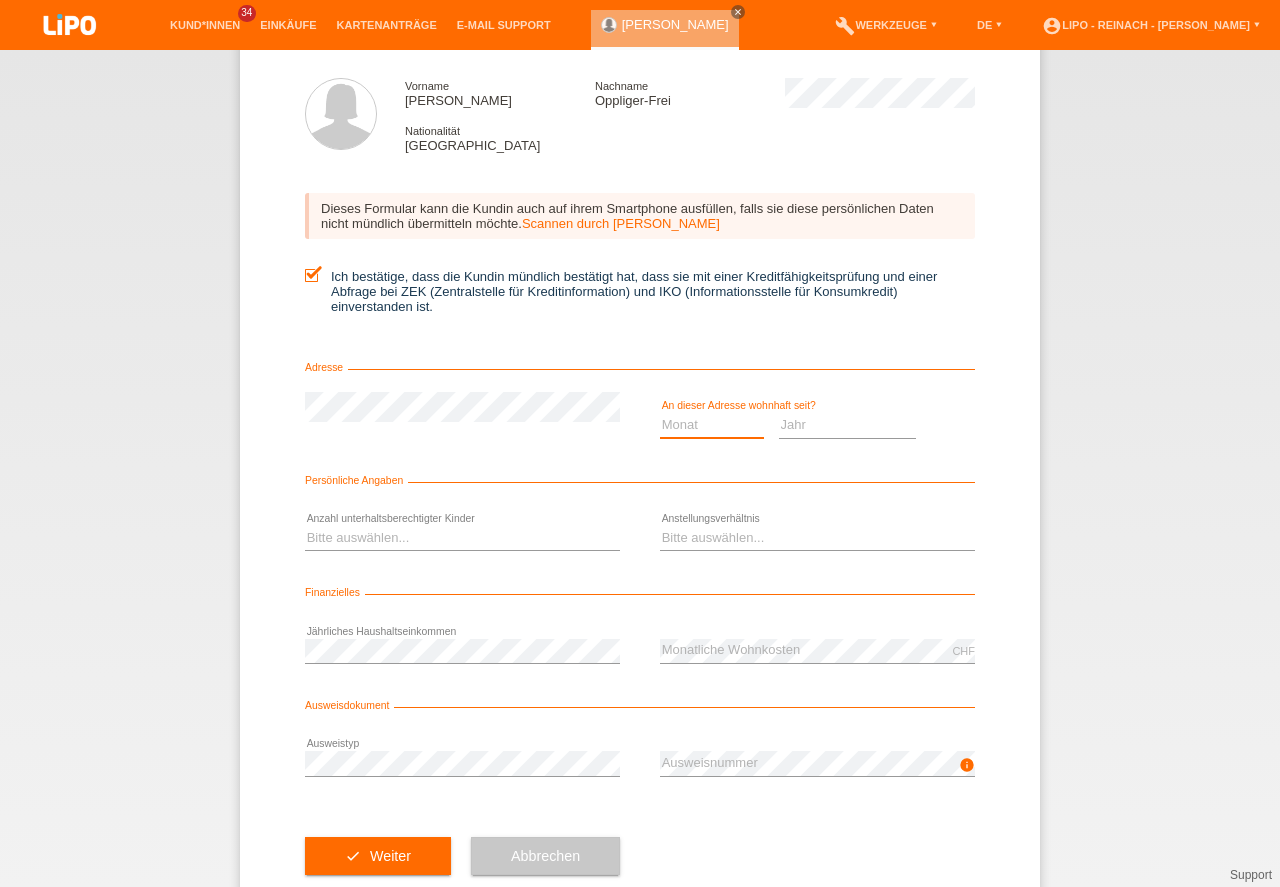 select on "01" 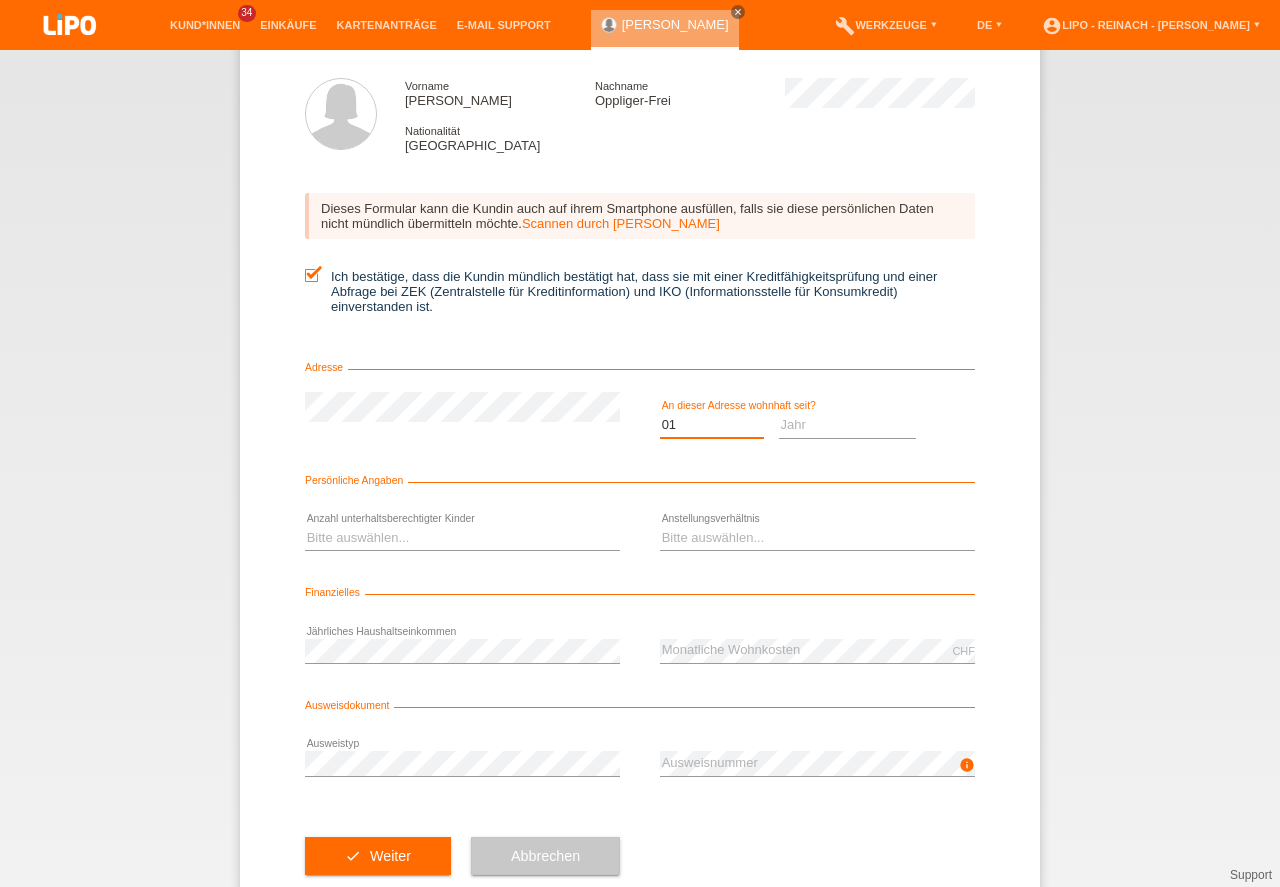 click on "01" at bounding box center [0, 0] 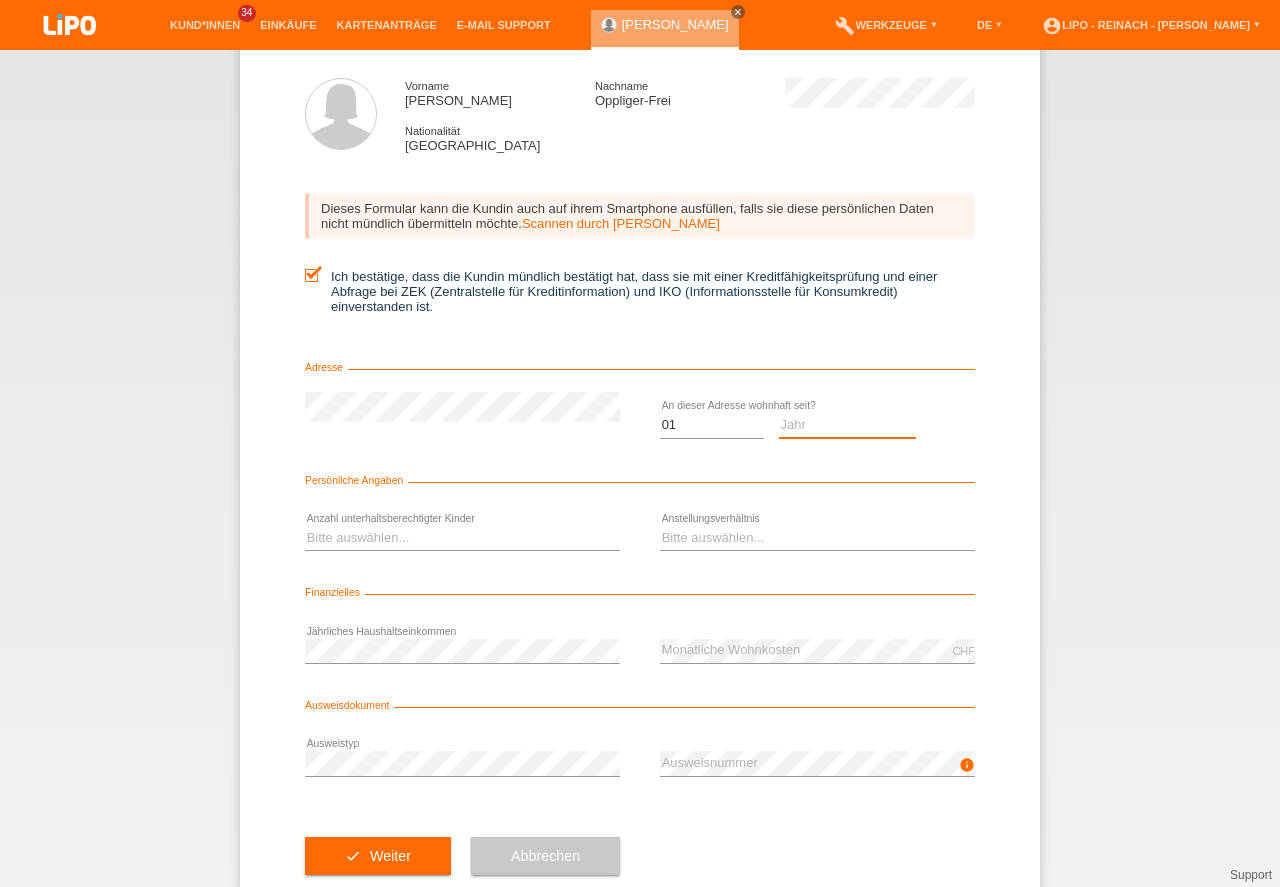 click on "Jahr
2025
2024
2023
2022
2021
2020
2019
2018
2017
2016 2015 2014 2013 2012 2011 2010 2009 2008 2007 2006 2005 2004 2003" at bounding box center (848, 425) 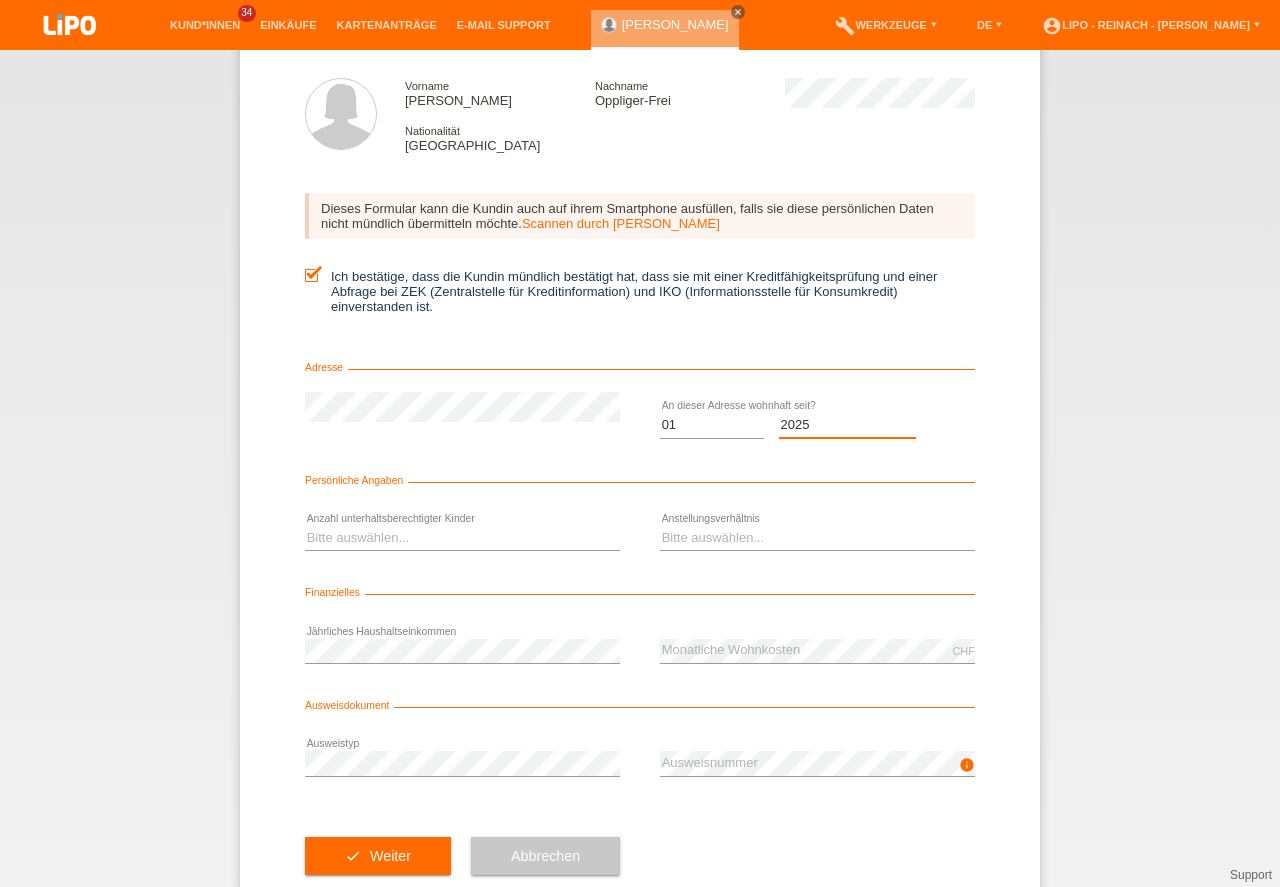 scroll, scrollTop: 0, scrollLeft: 0, axis: both 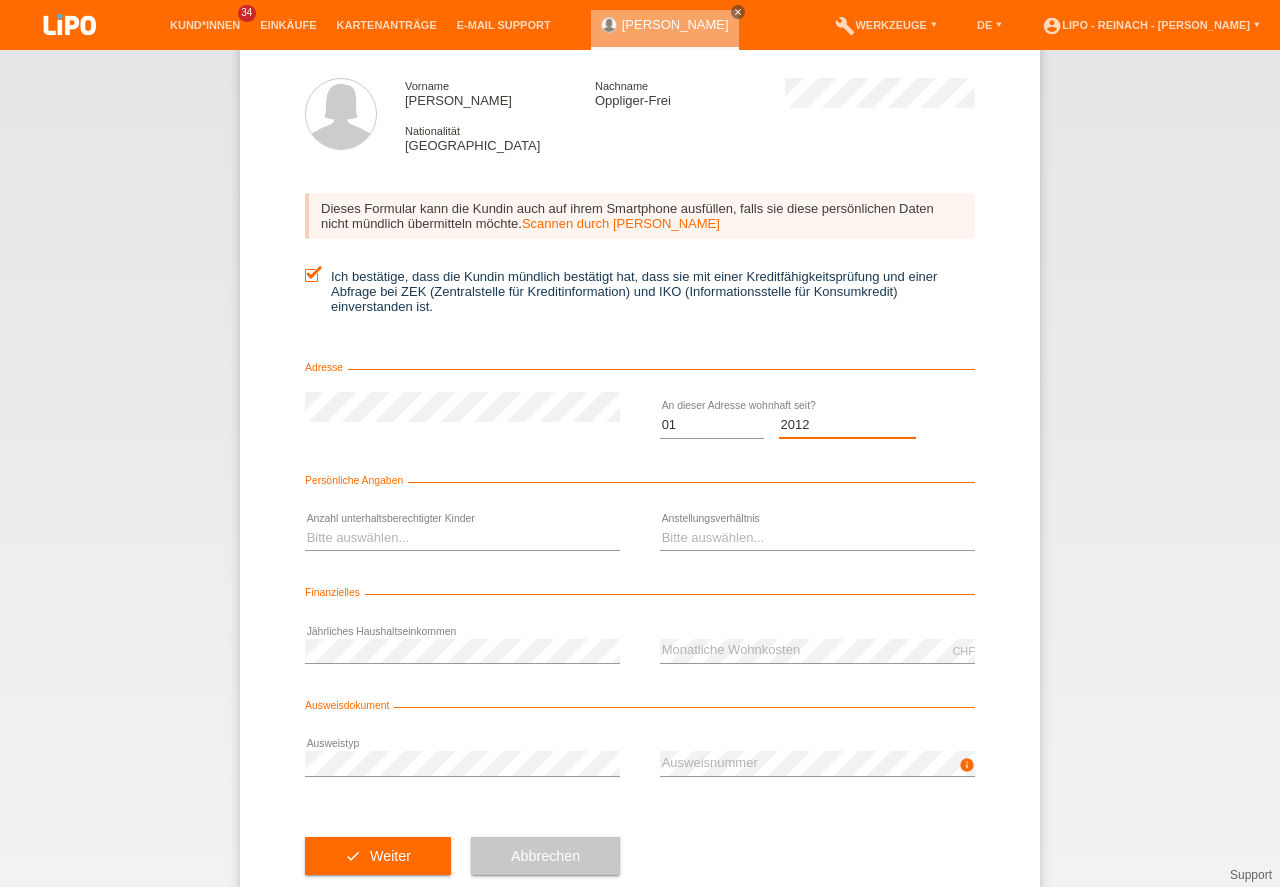 select on "2012" 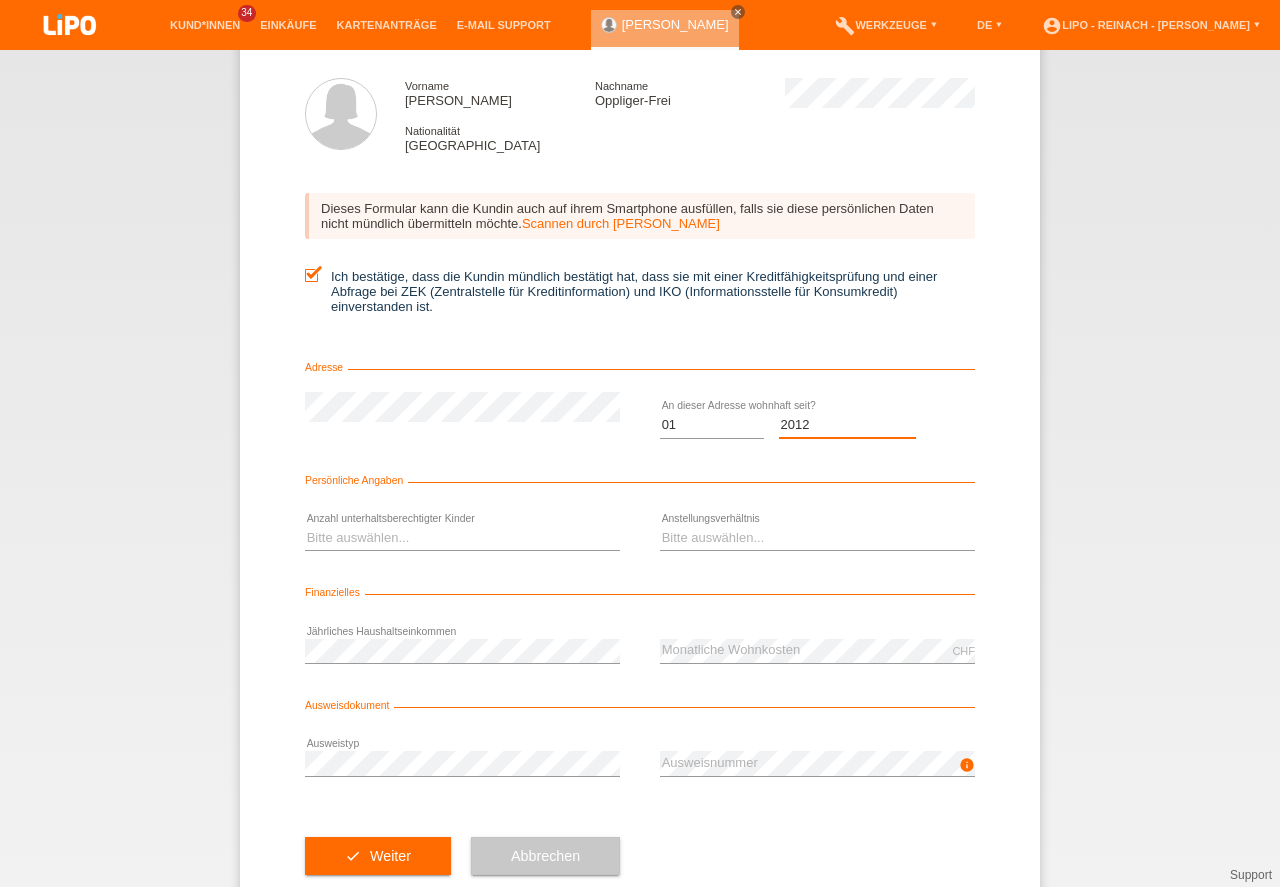 click on "2012" at bounding box center (0, 0) 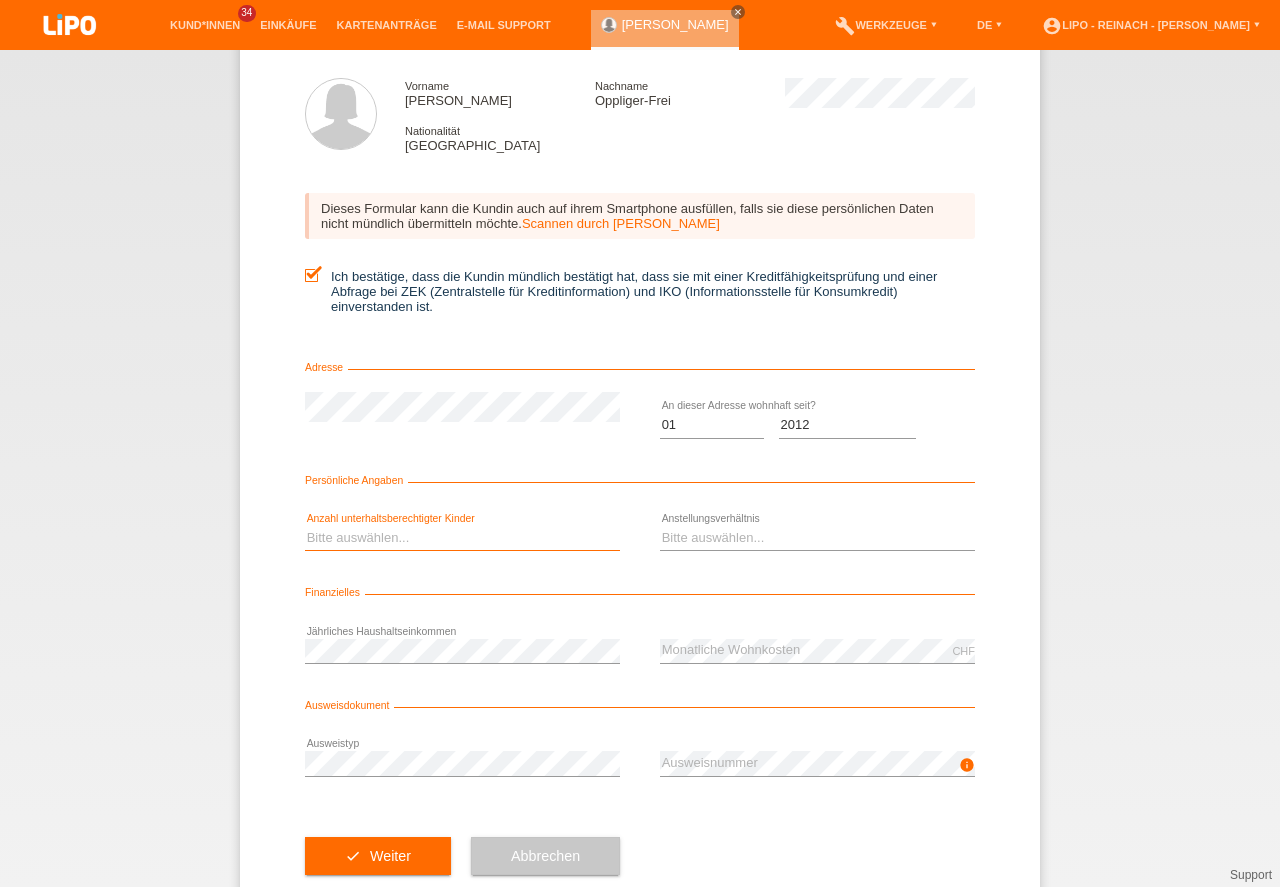 click on "Bitte auswählen...
0
1
2
3
4
5
6
7
8
9" at bounding box center (462, 538) 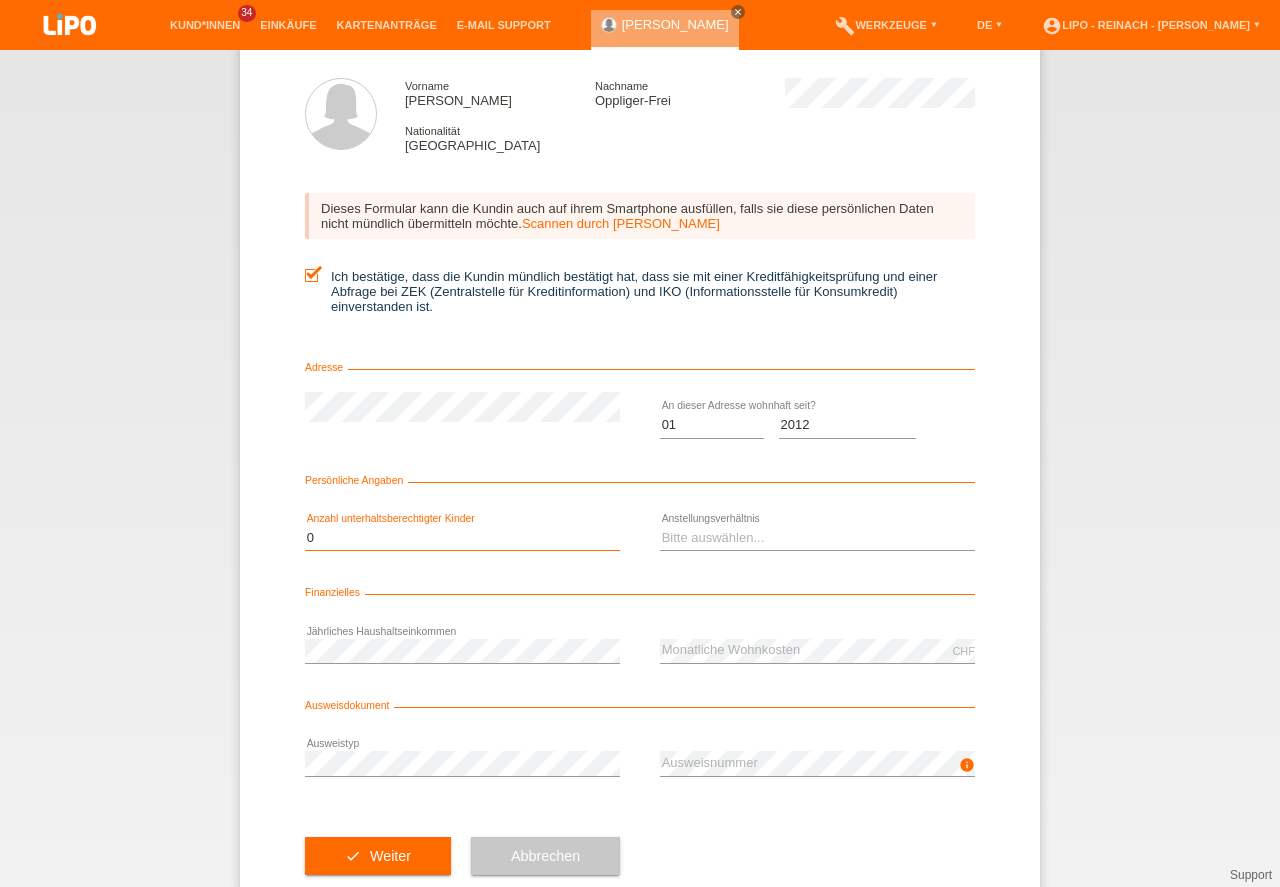 click on "0" at bounding box center (0, 0) 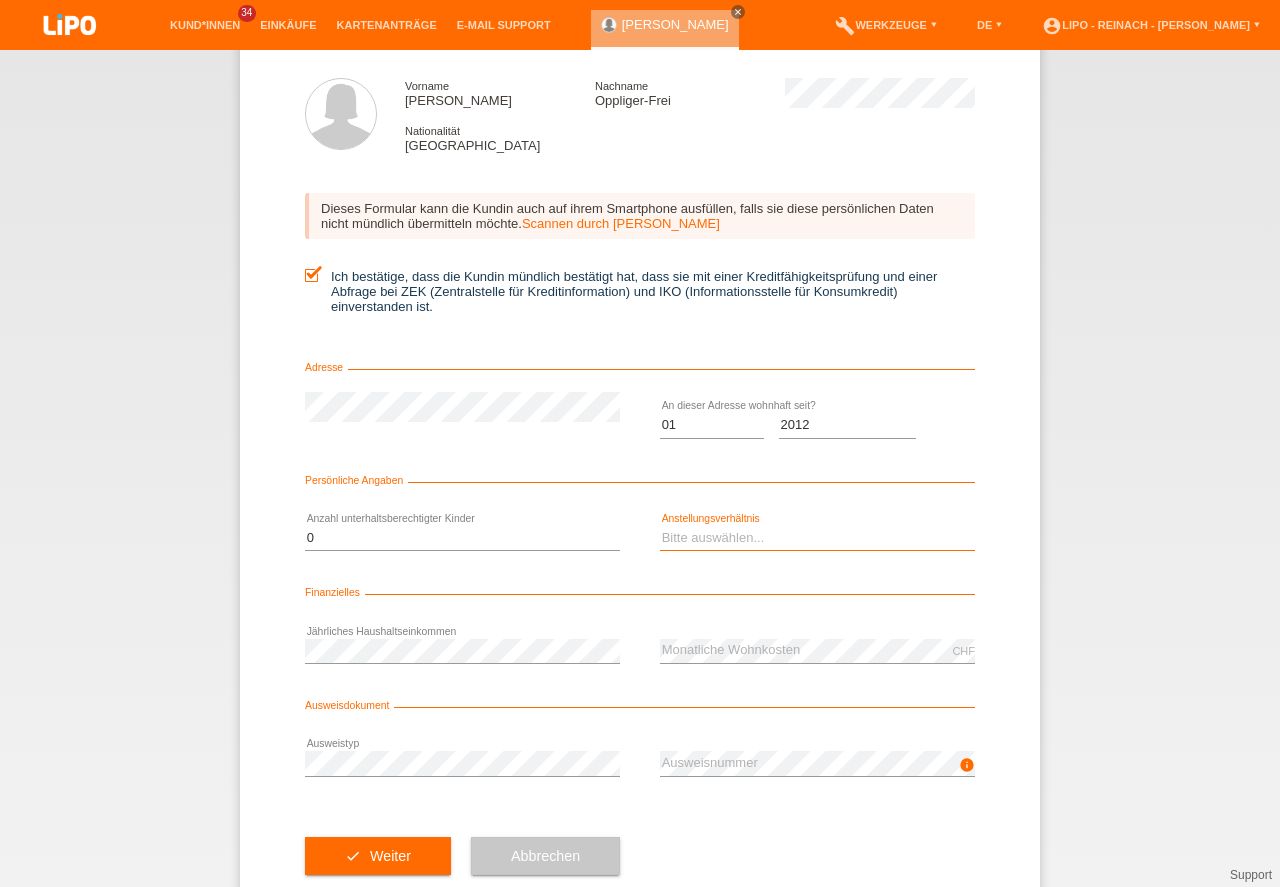 click on "Bitte auswählen...
Unbefristet
Befristet
Lehrling/Student
Pensioniert
Nicht arbeitstätig
Hausfrau/-mann
Selbständig" at bounding box center (817, 538) 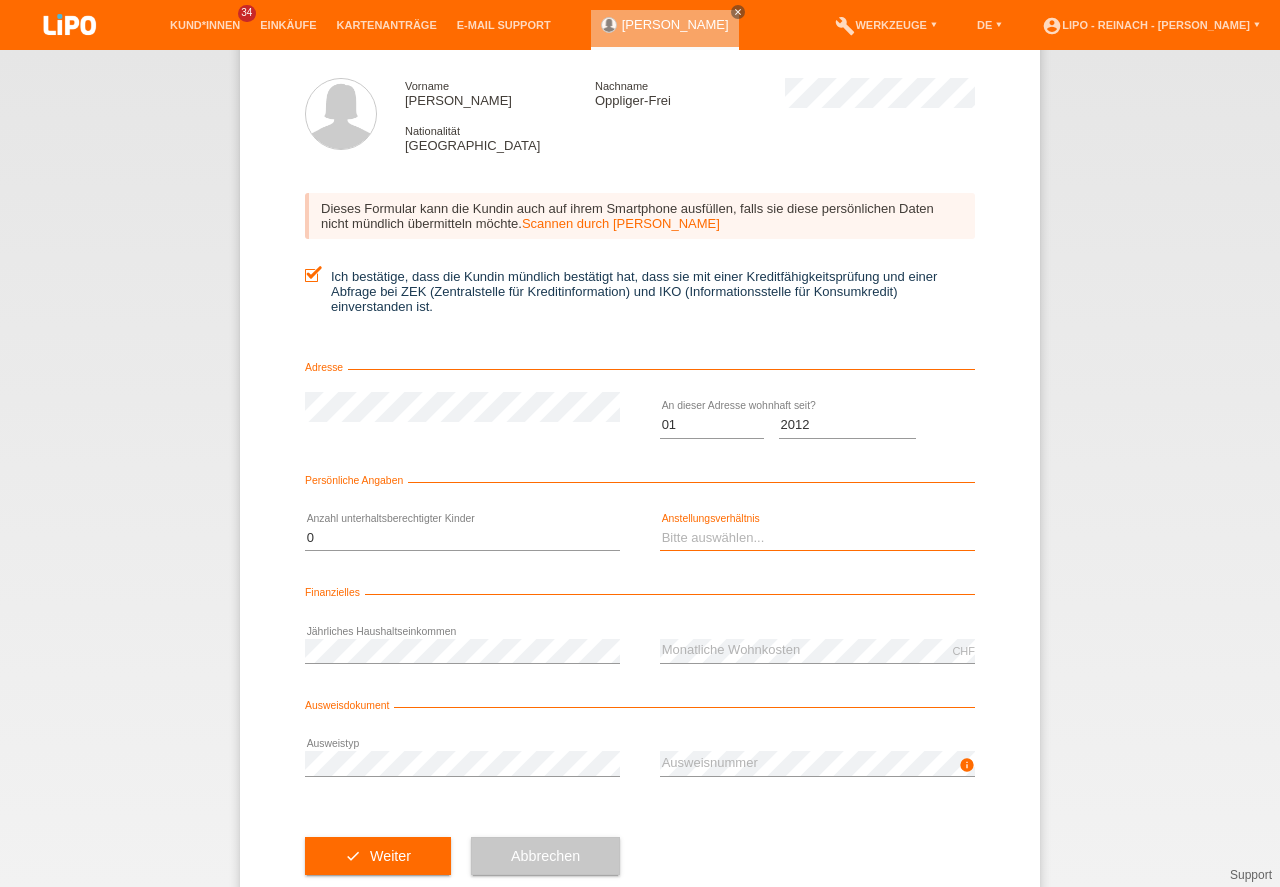 select on "UNLIMITED" 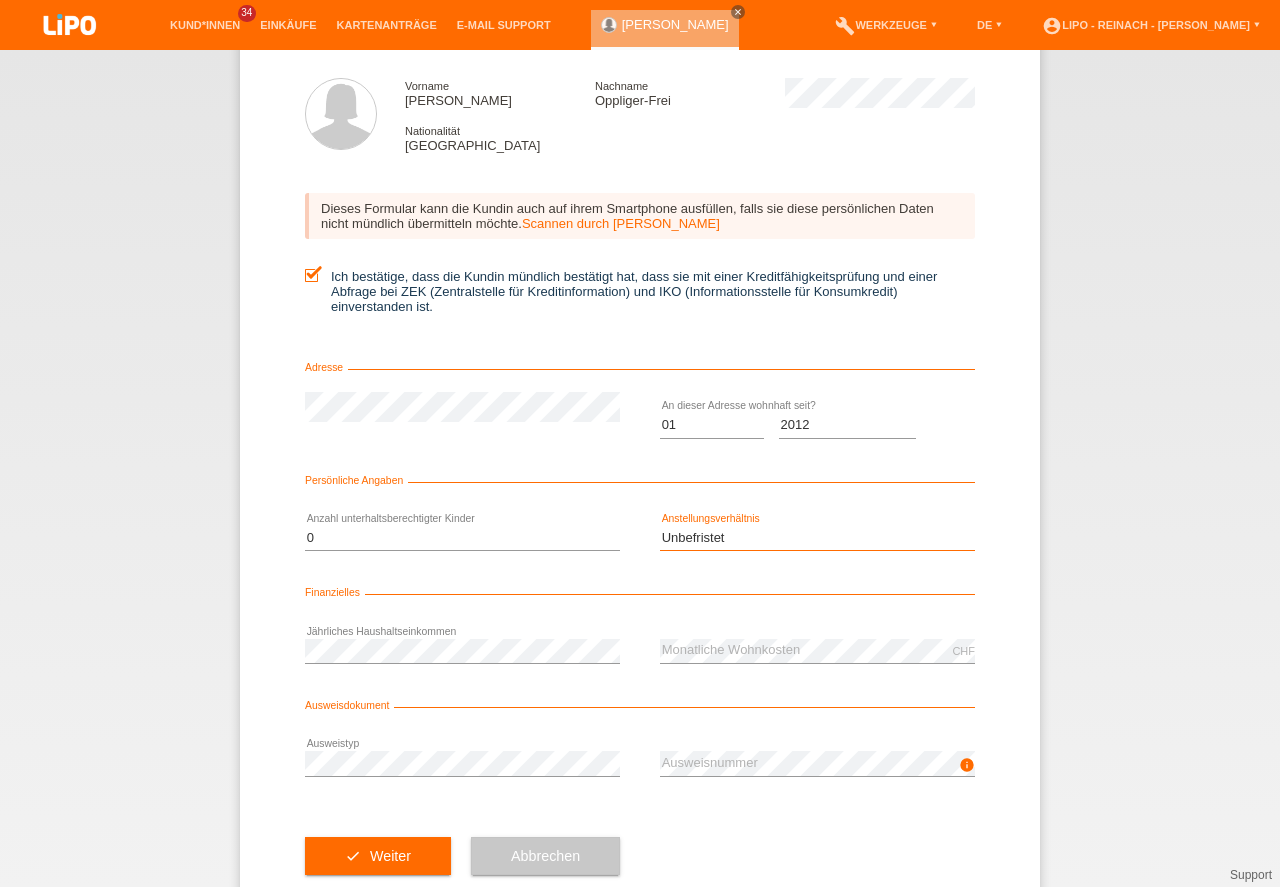 click on "Unbefristet" at bounding box center [0, 0] 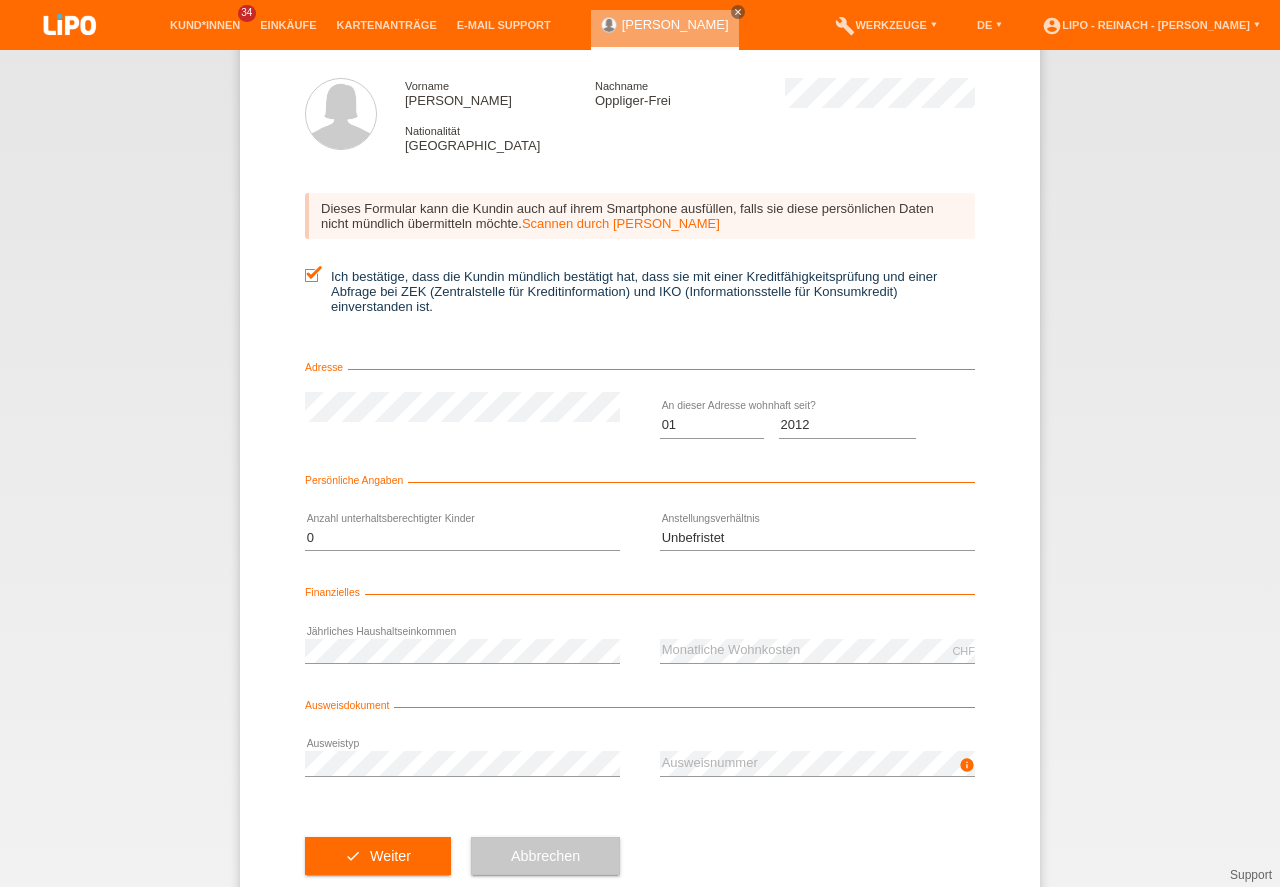 click on "← Zurück
Kreditfähigkeitsprüfung (KKG)
Vorname
Judith
Nachname
Oppliger-Frei
Nationalität
Schweiz
0" at bounding box center [640, 468] 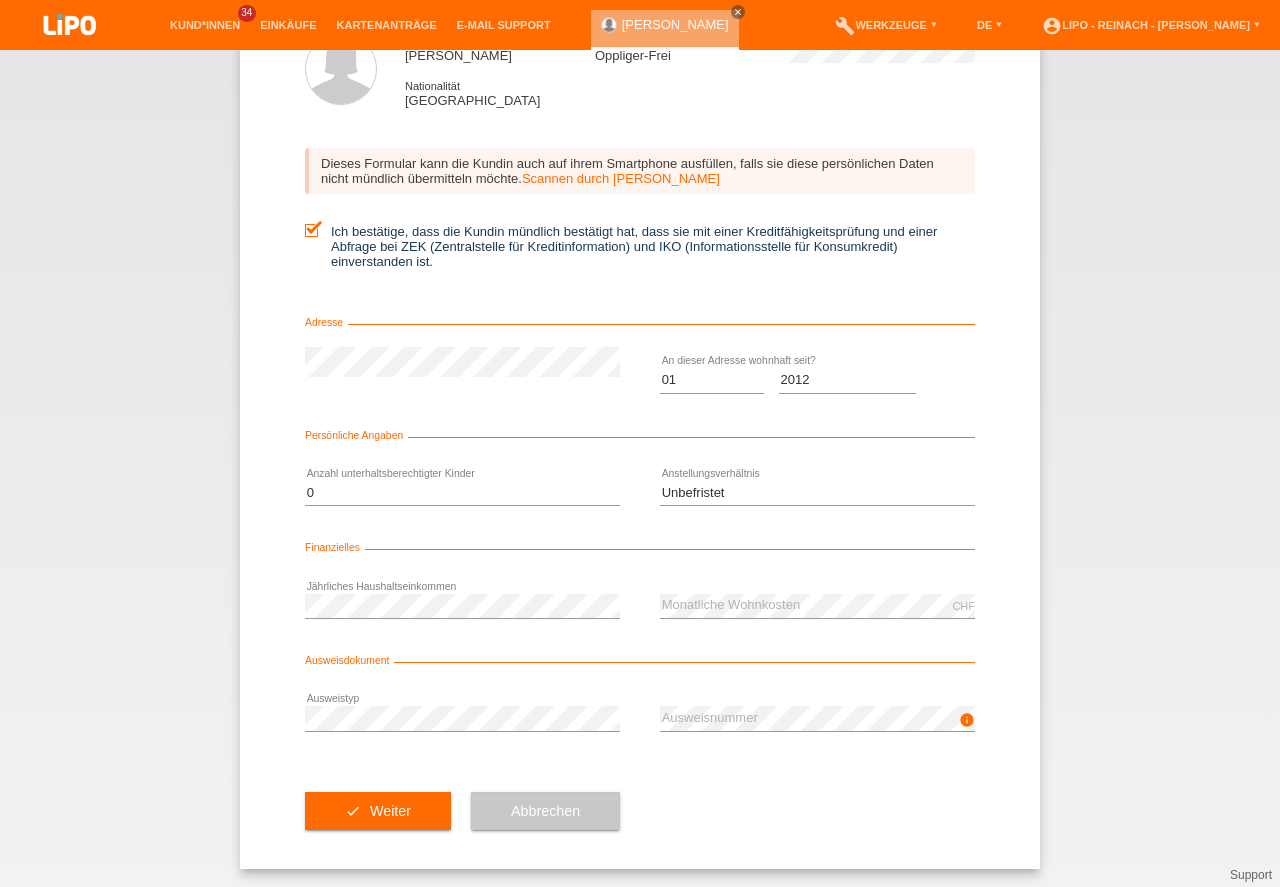 scroll, scrollTop: 132, scrollLeft: 0, axis: vertical 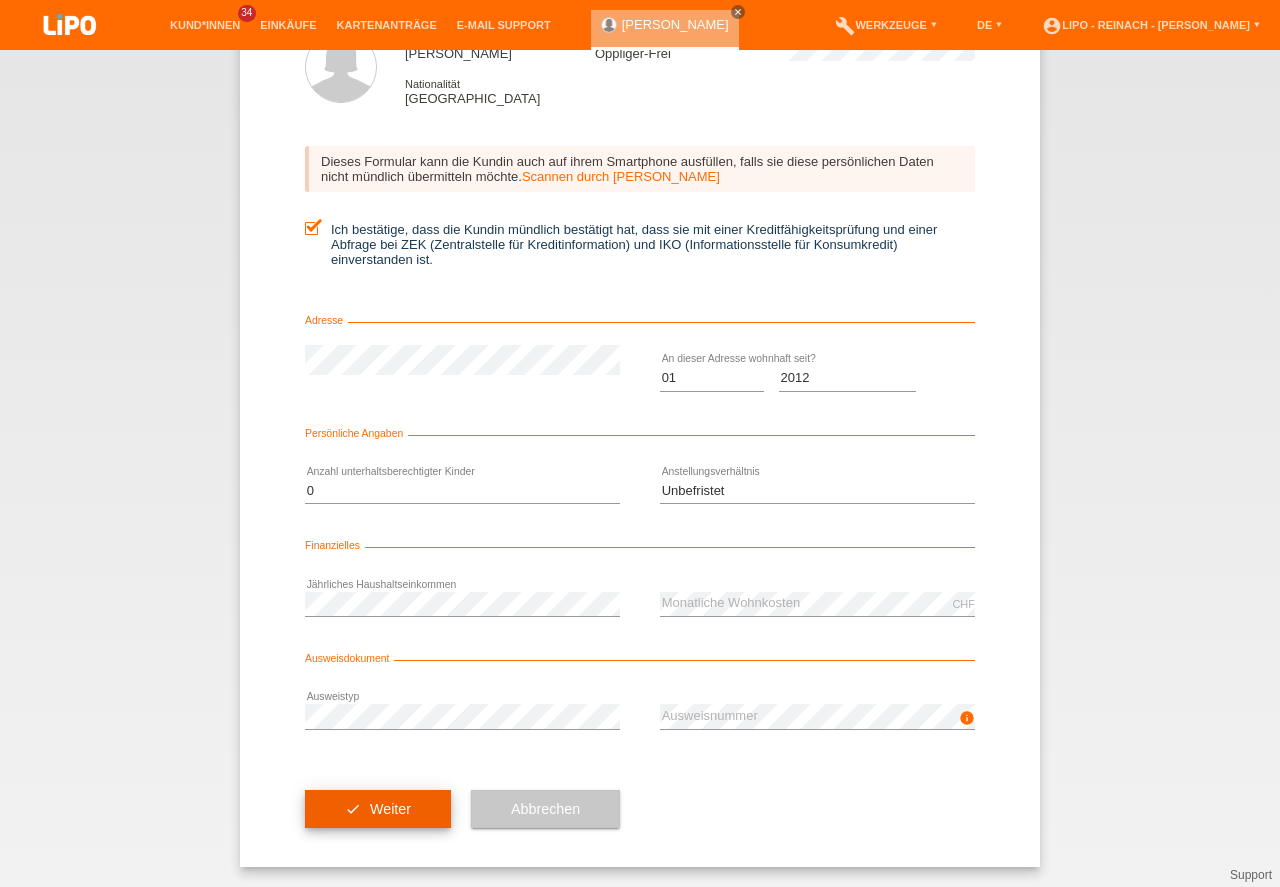 click on "check   Weiter" at bounding box center (378, 809) 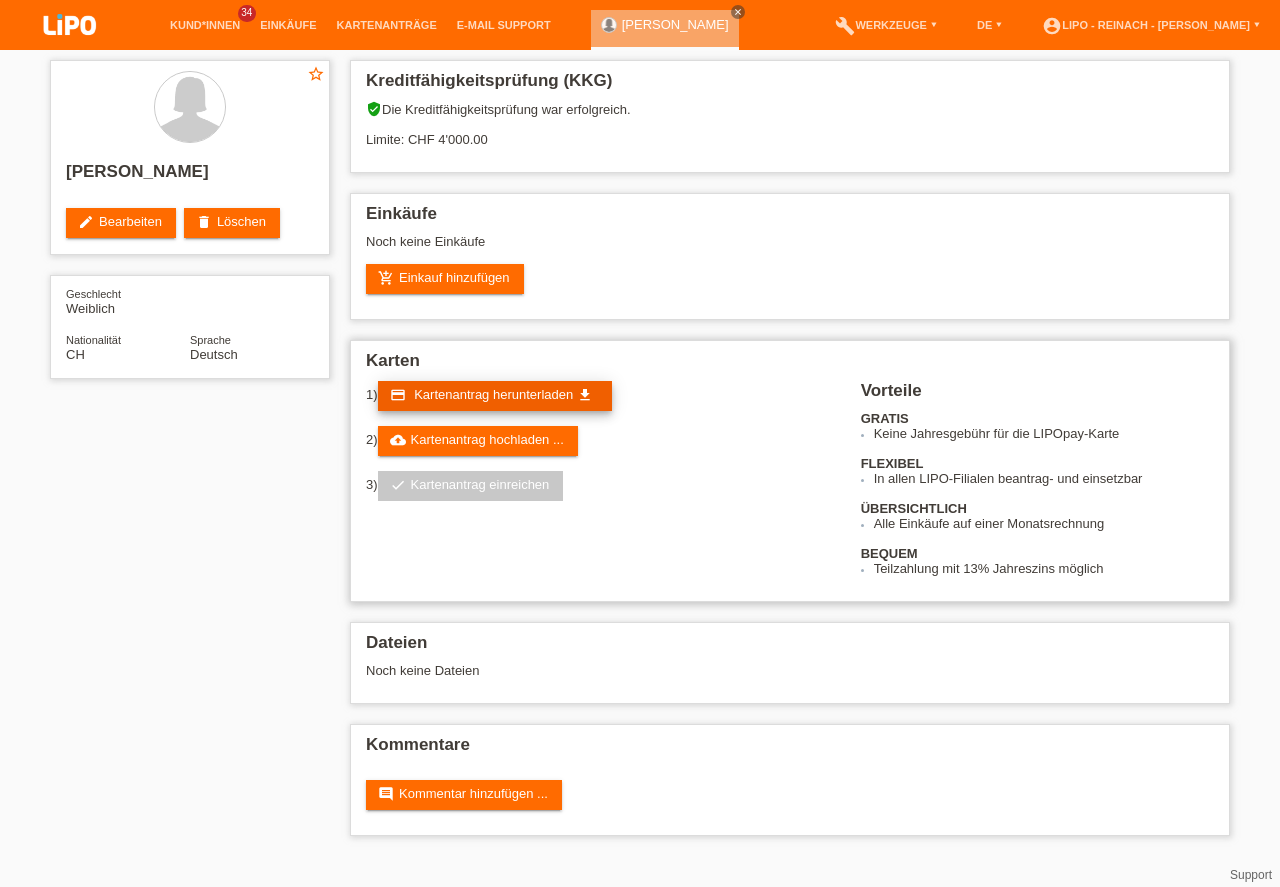 scroll, scrollTop: 0, scrollLeft: 0, axis: both 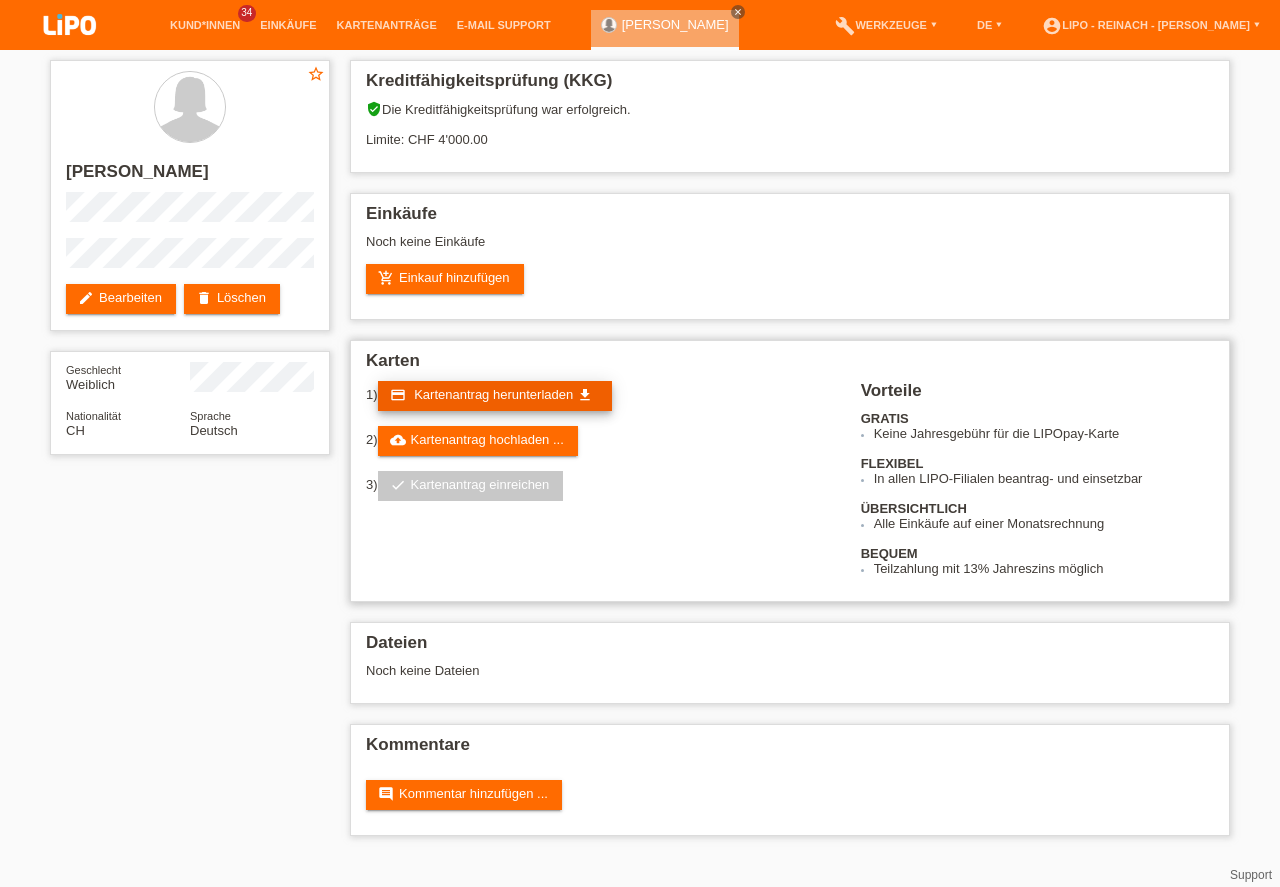 click on "Kartenantrag herunterladen" at bounding box center [493, 394] 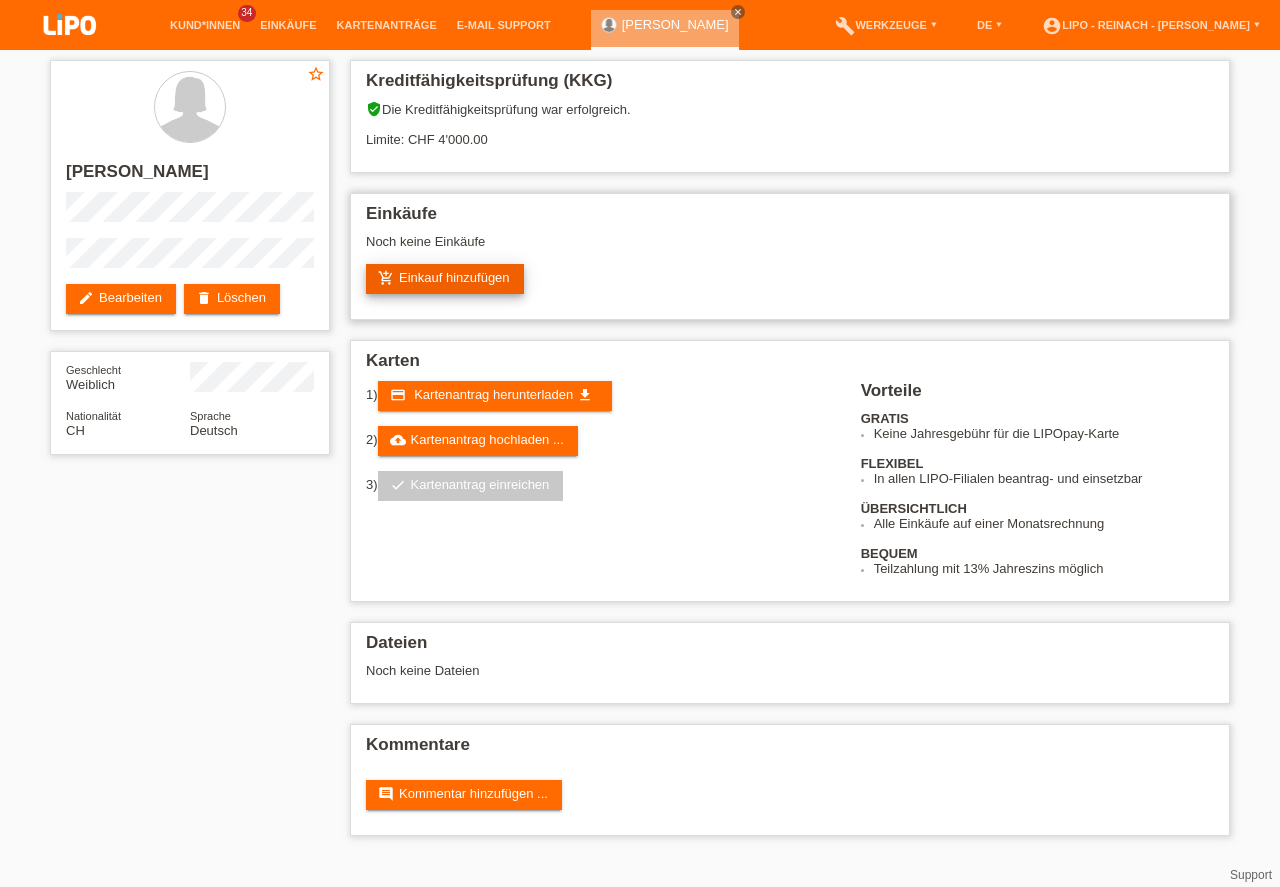 click on "add_shopping_cart  Einkauf hinzufügen" at bounding box center [445, 279] 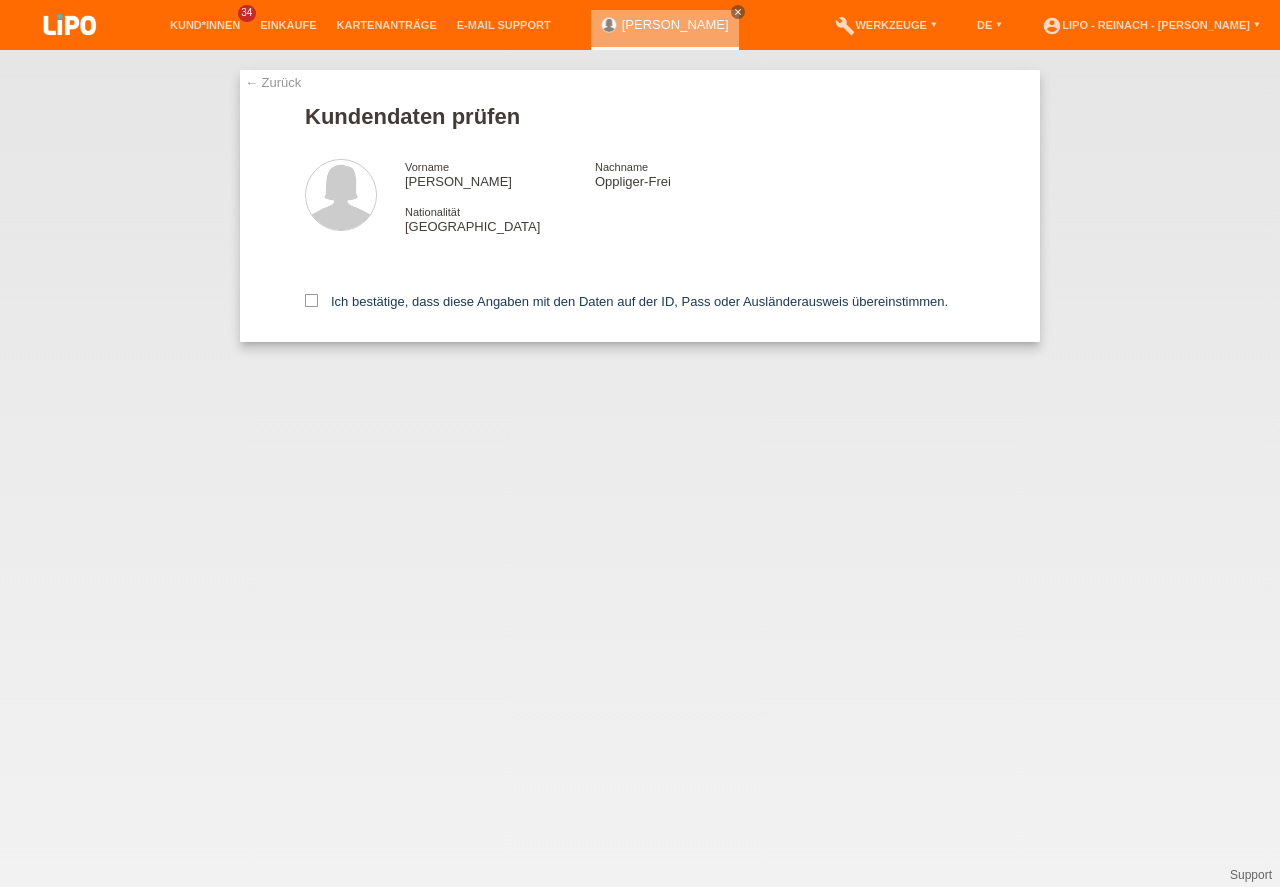 scroll, scrollTop: 0, scrollLeft: 0, axis: both 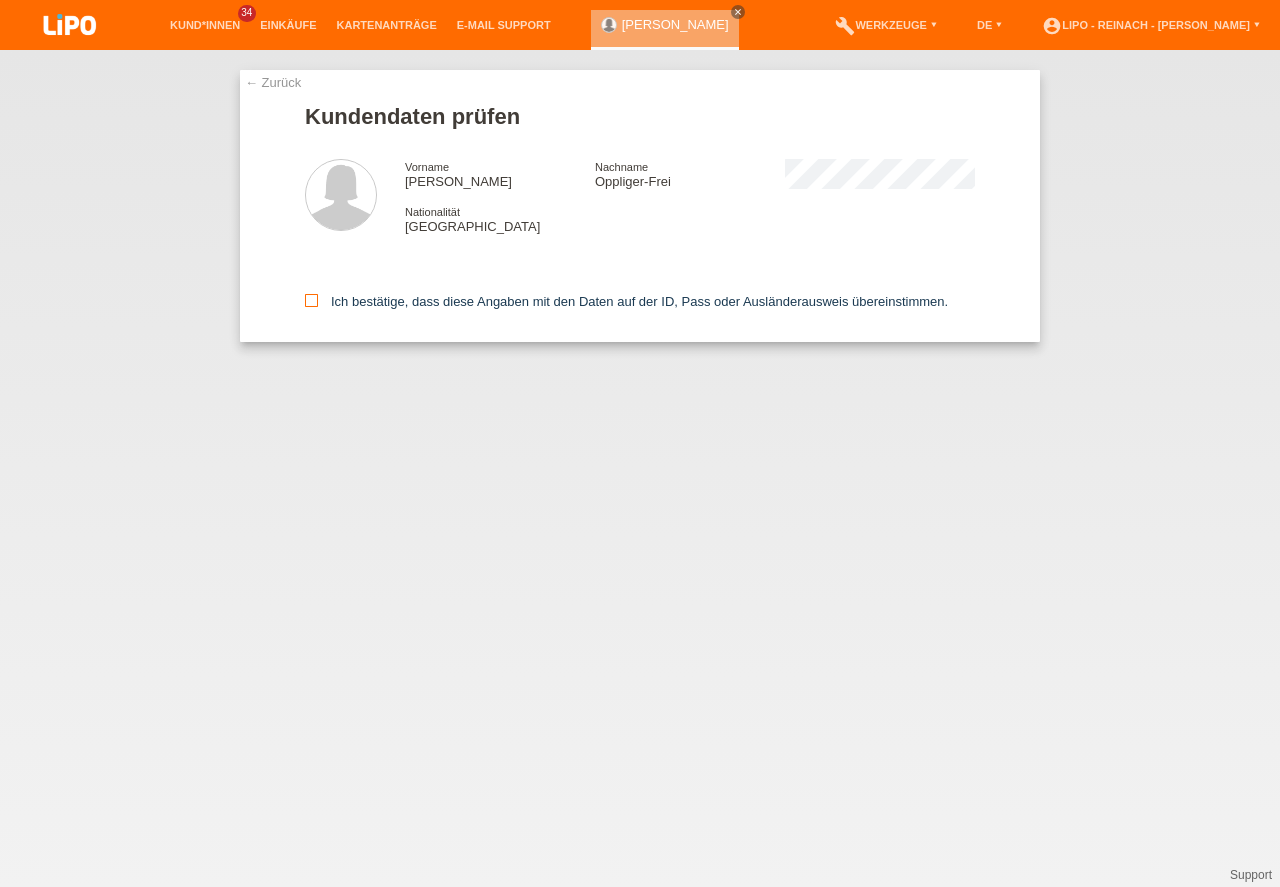 click at bounding box center [311, 300] 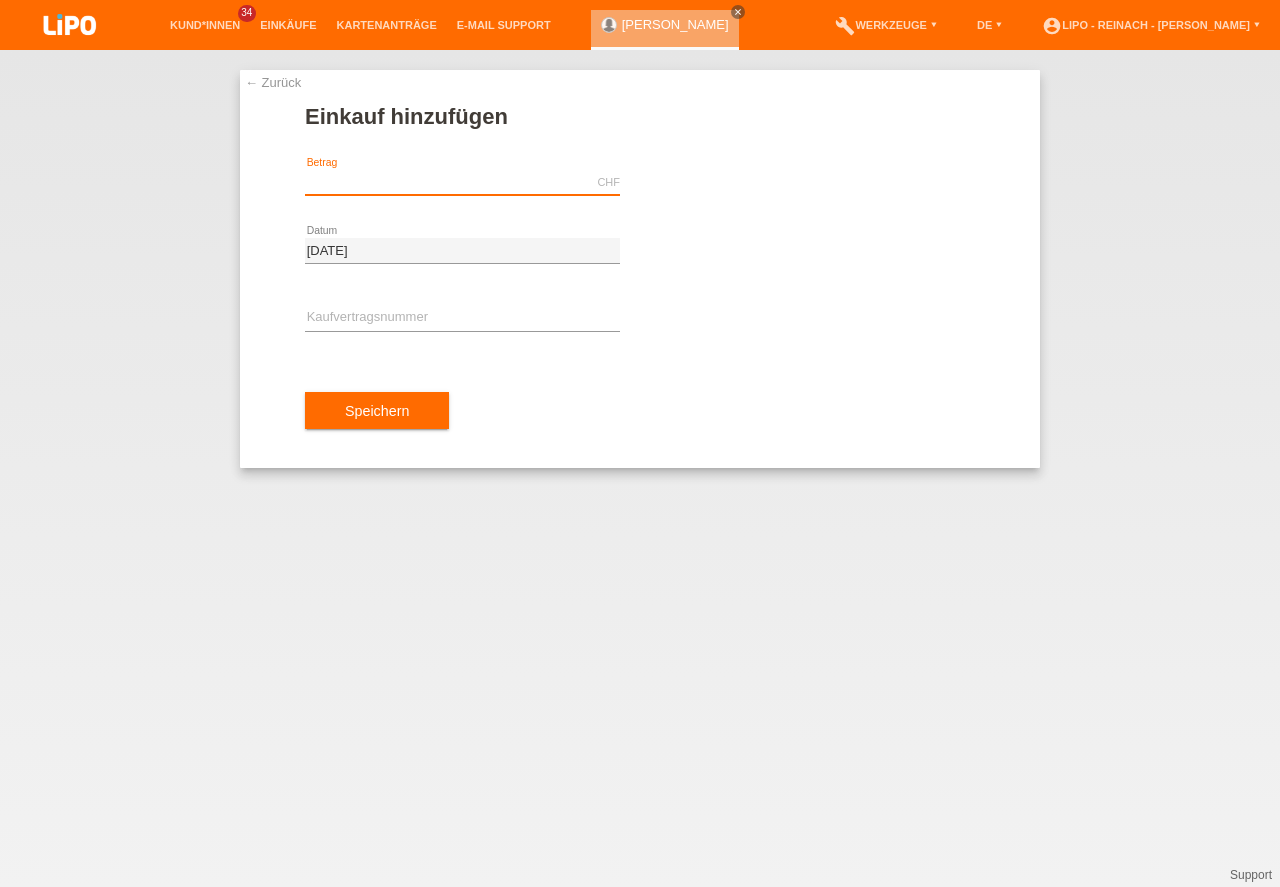 click at bounding box center (462, 182) 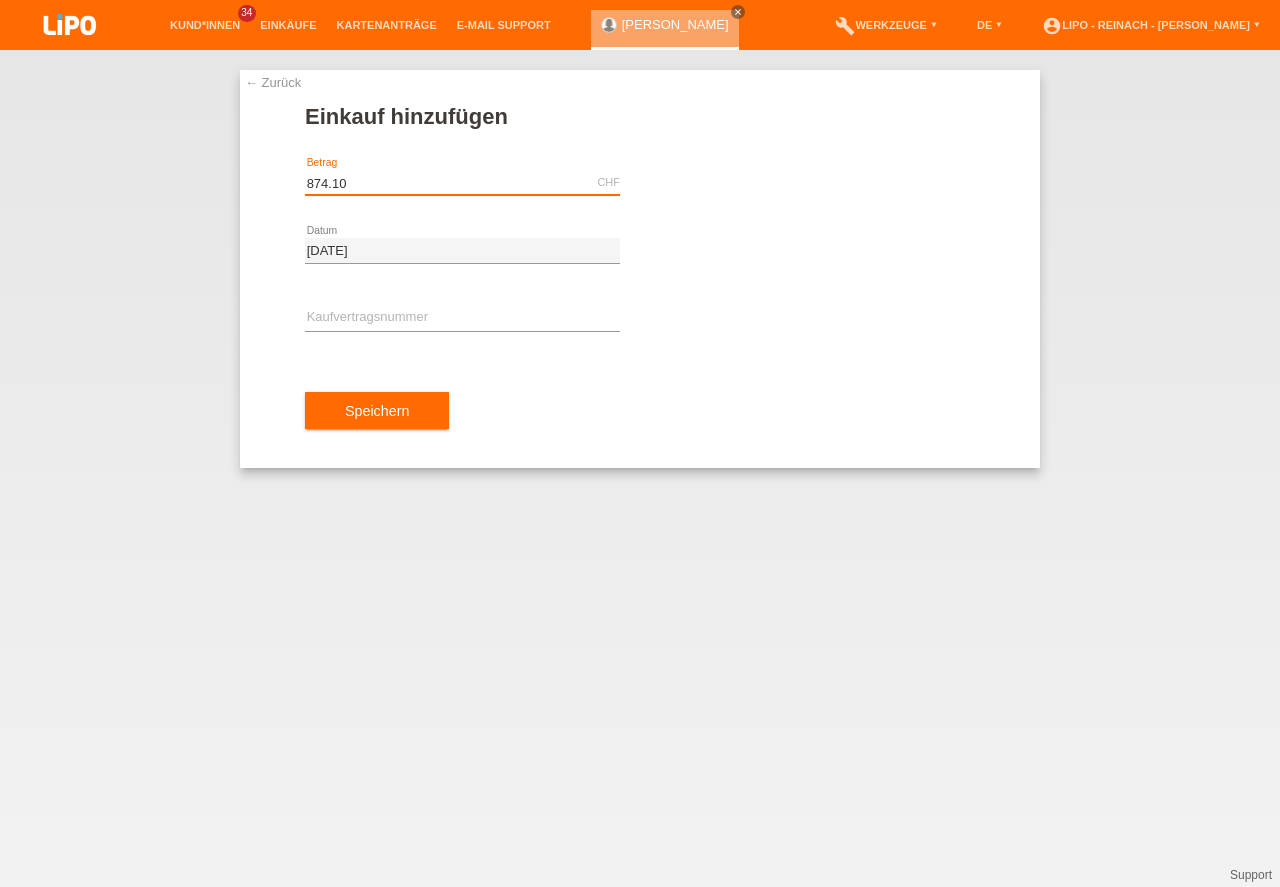 type on "874.10" 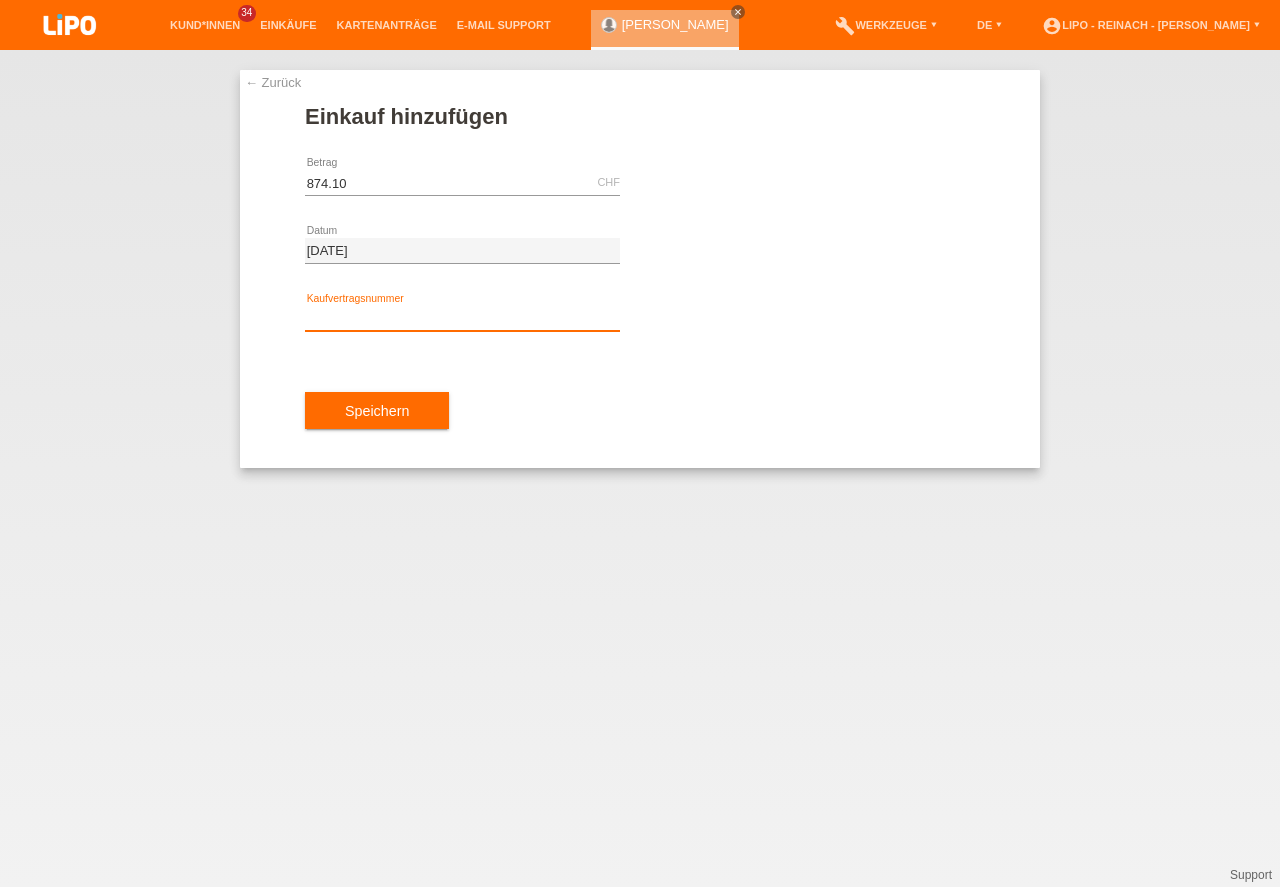 click at bounding box center (462, 318) 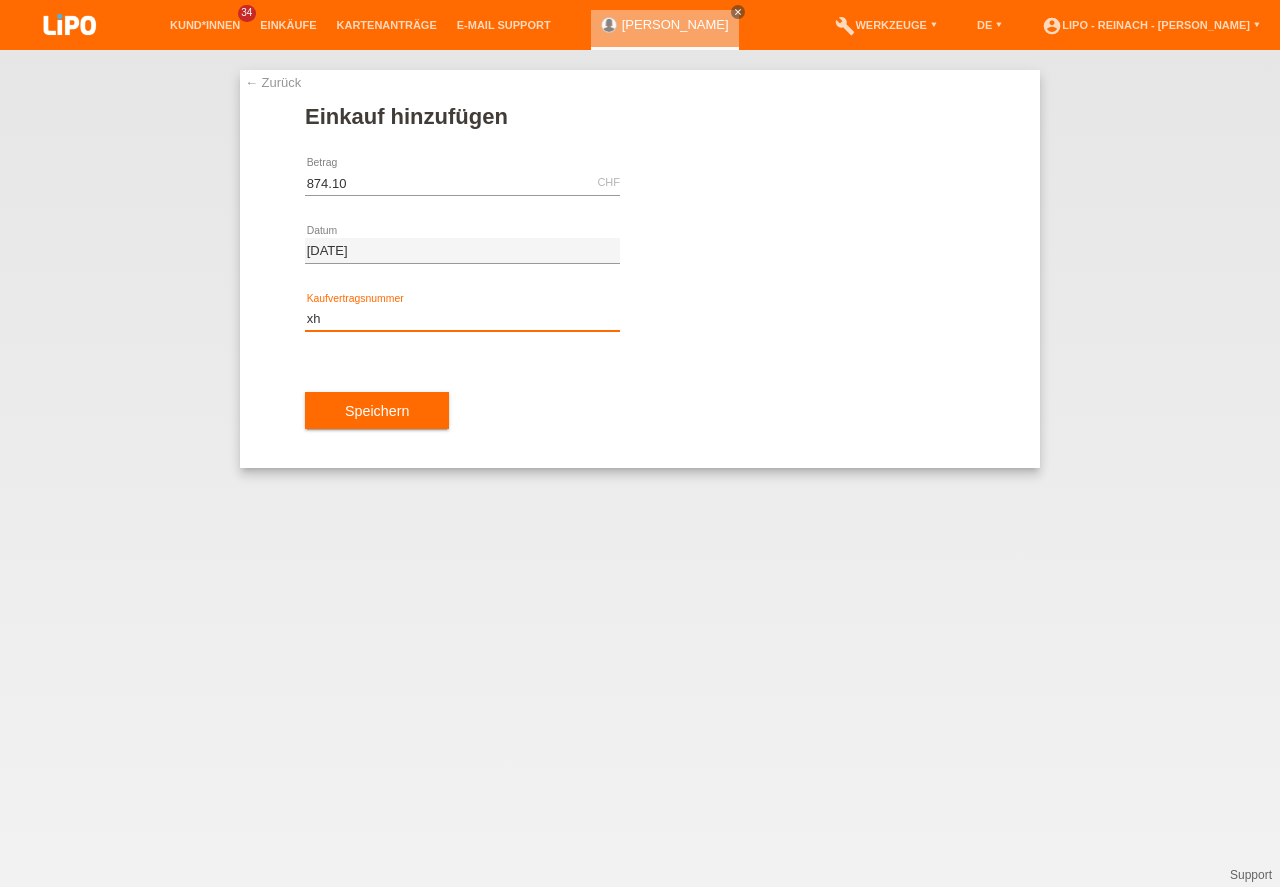 type on "x" 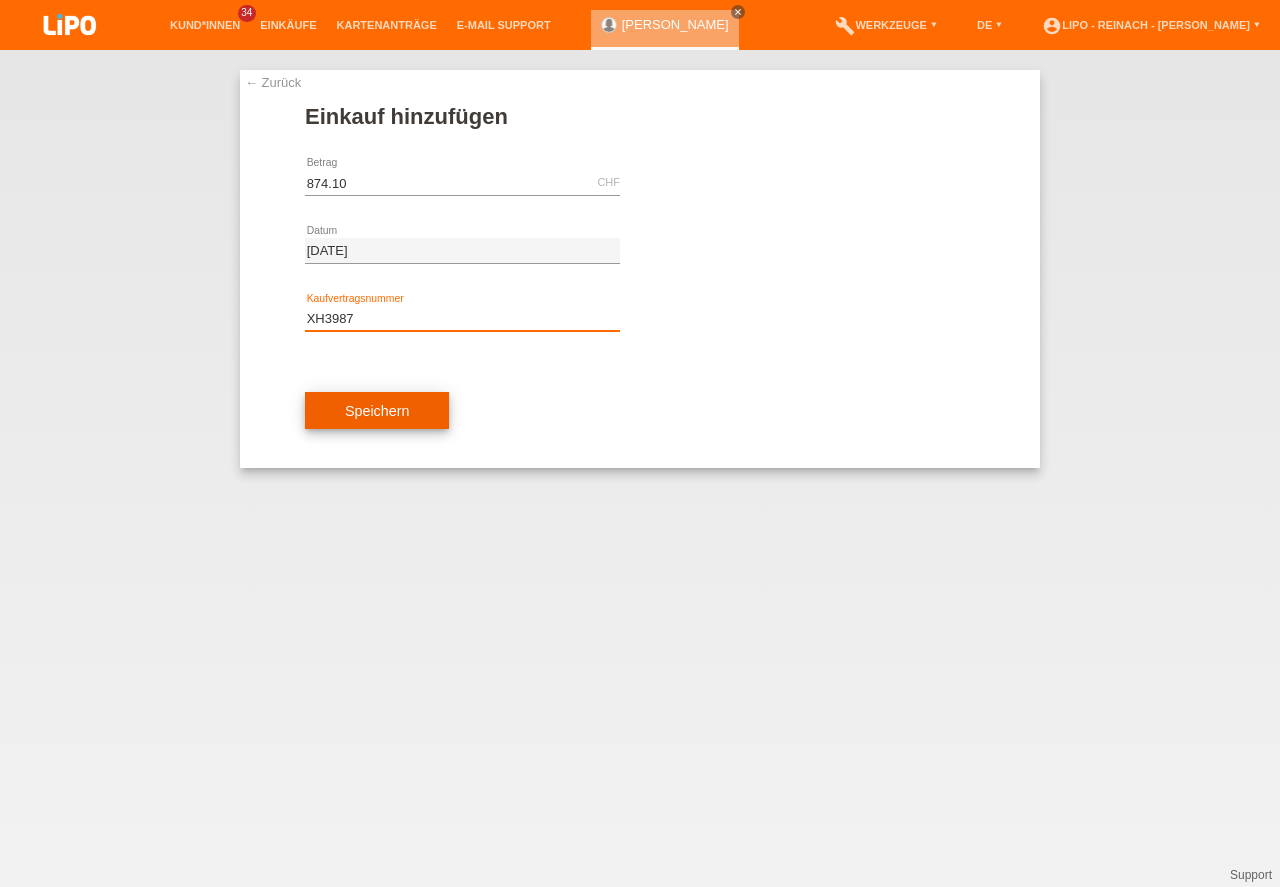 type on "XH3987" 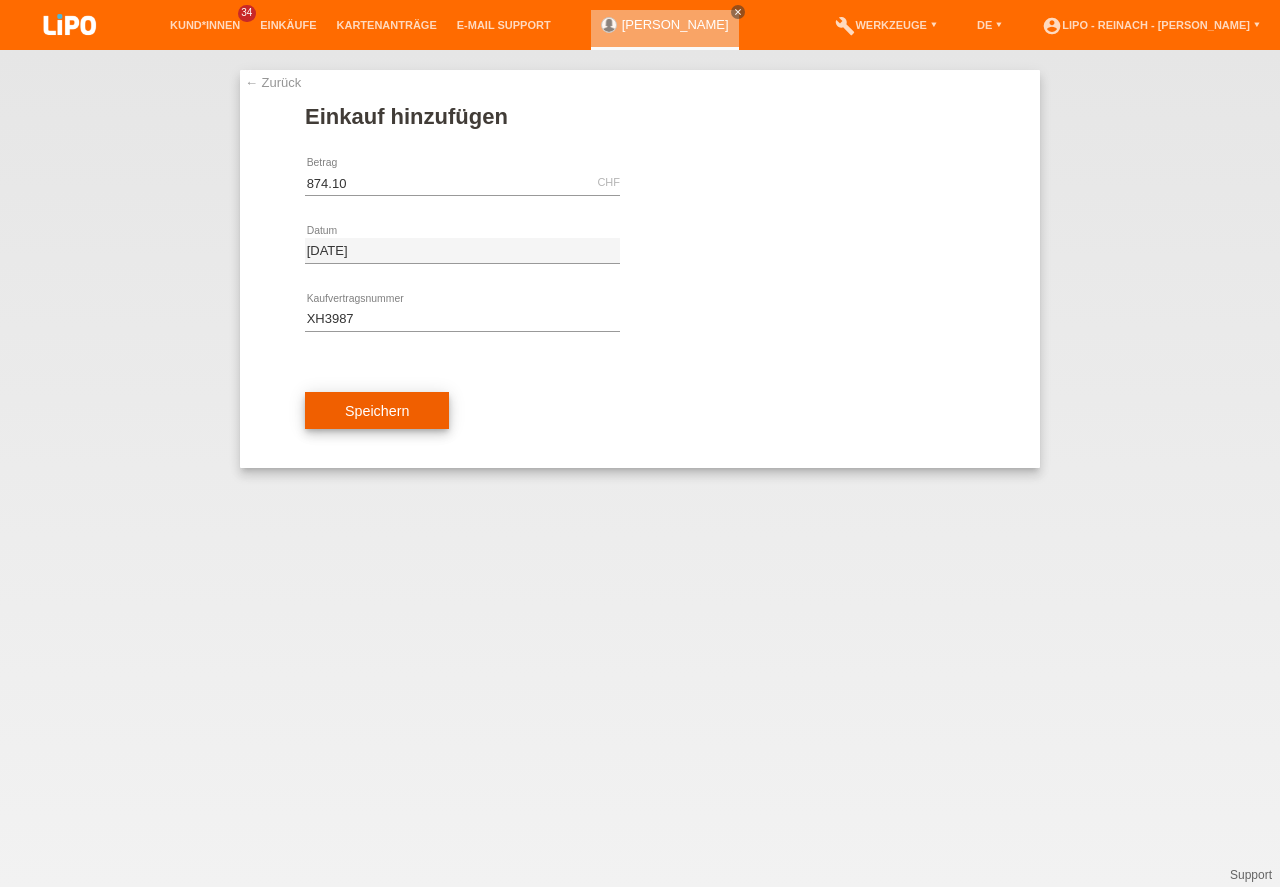 click on "Speichern" at bounding box center (377, 411) 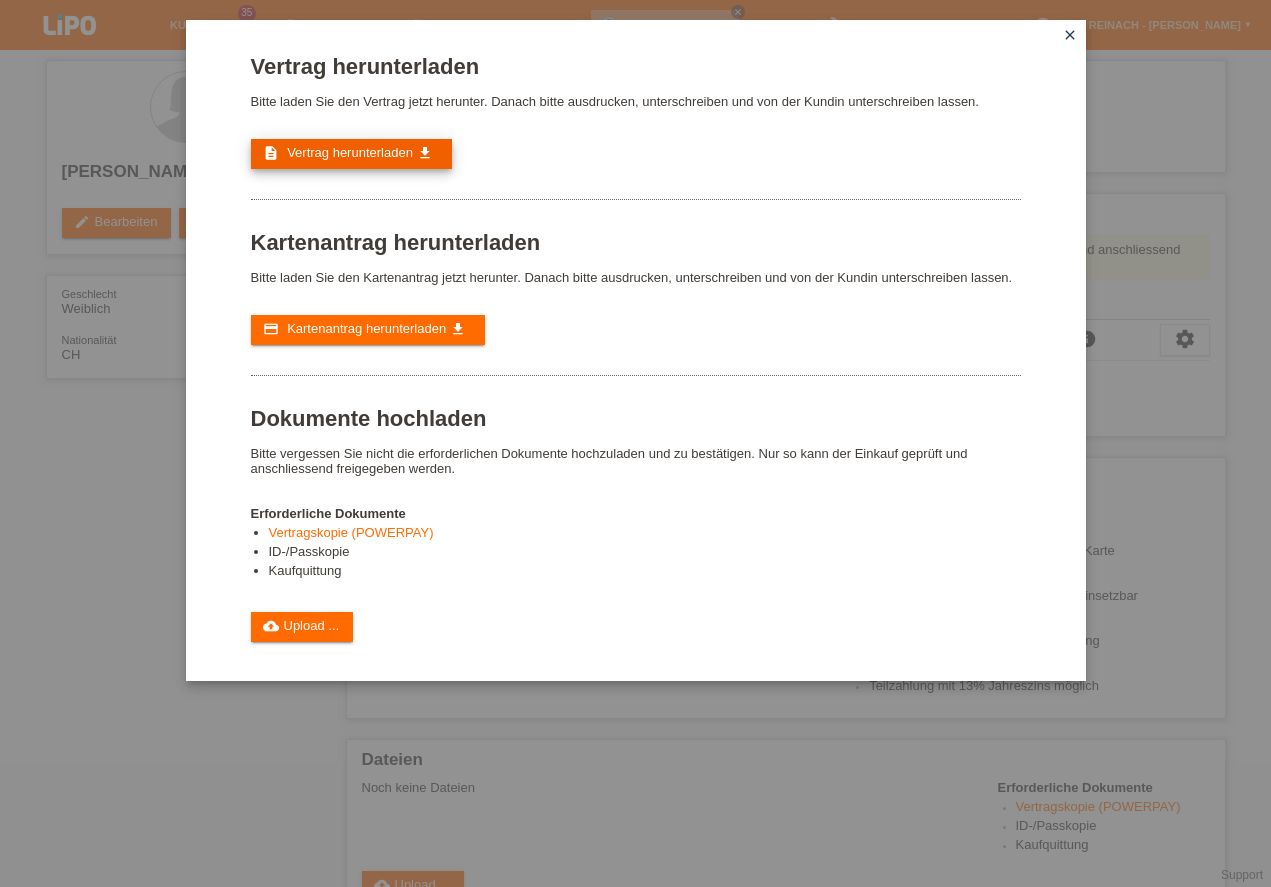 click on "Vertrag herunterladen" at bounding box center [350, 152] 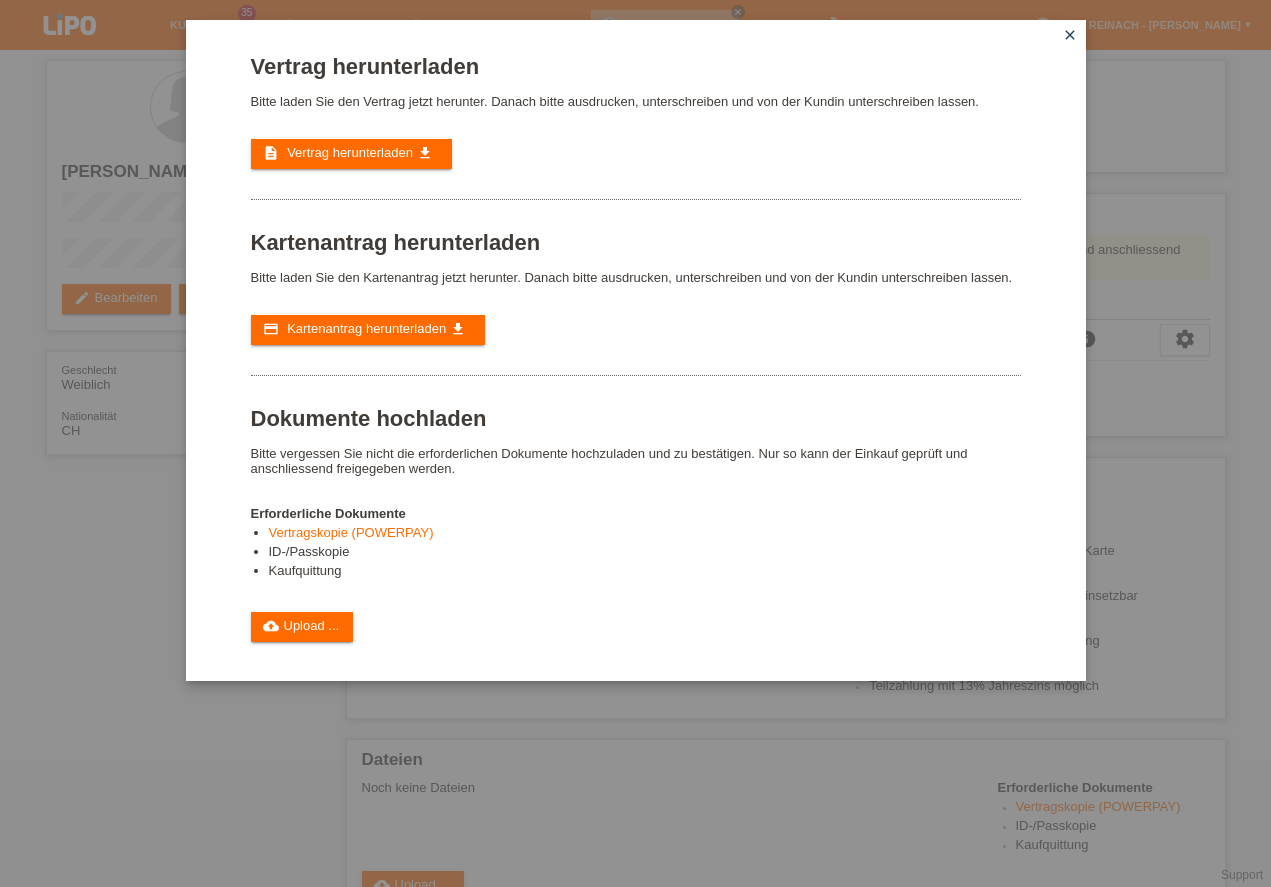 click on "close" at bounding box center [1070, 35] 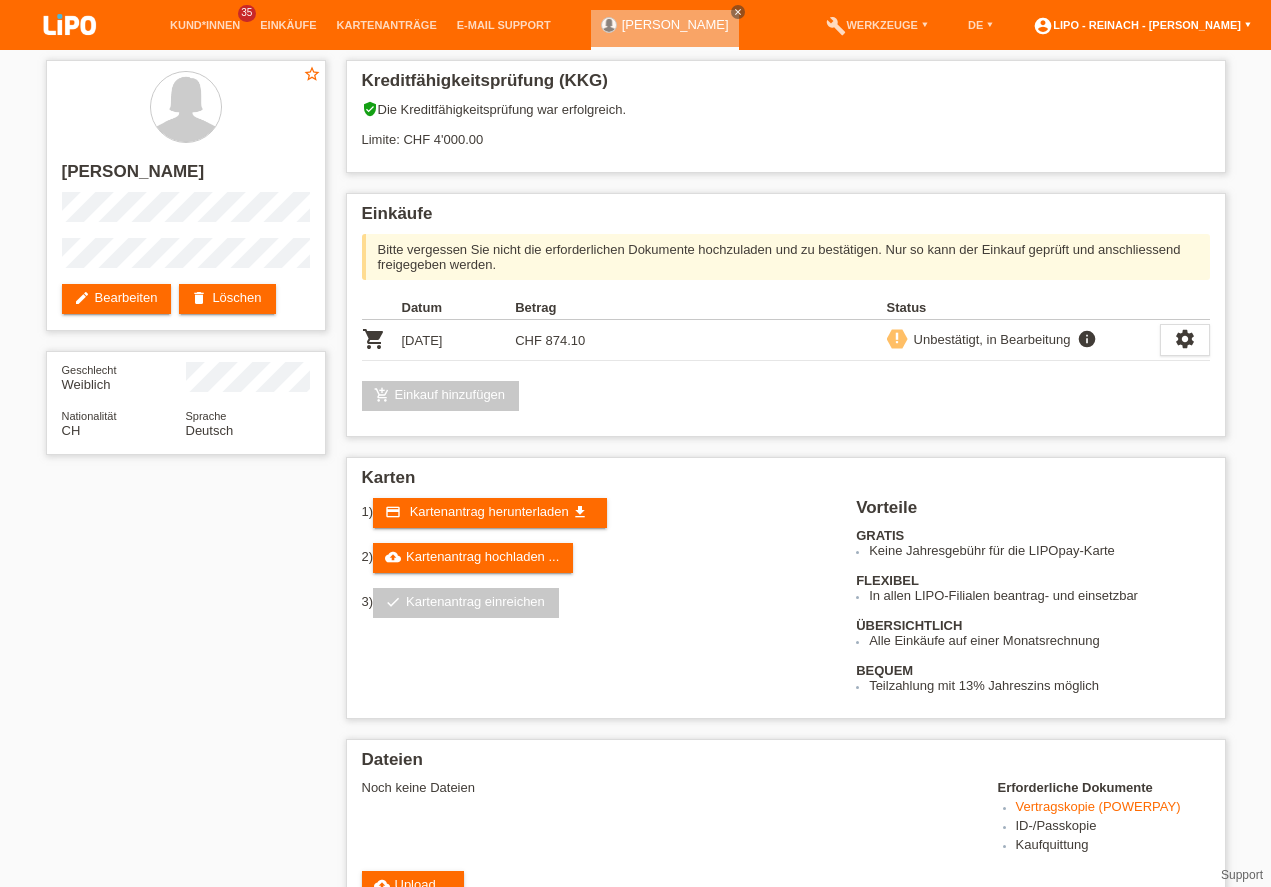 click on "account_circle  LIPO - Reinach - Thomas Bauer  ▾" at bounding box center (1142, 25) 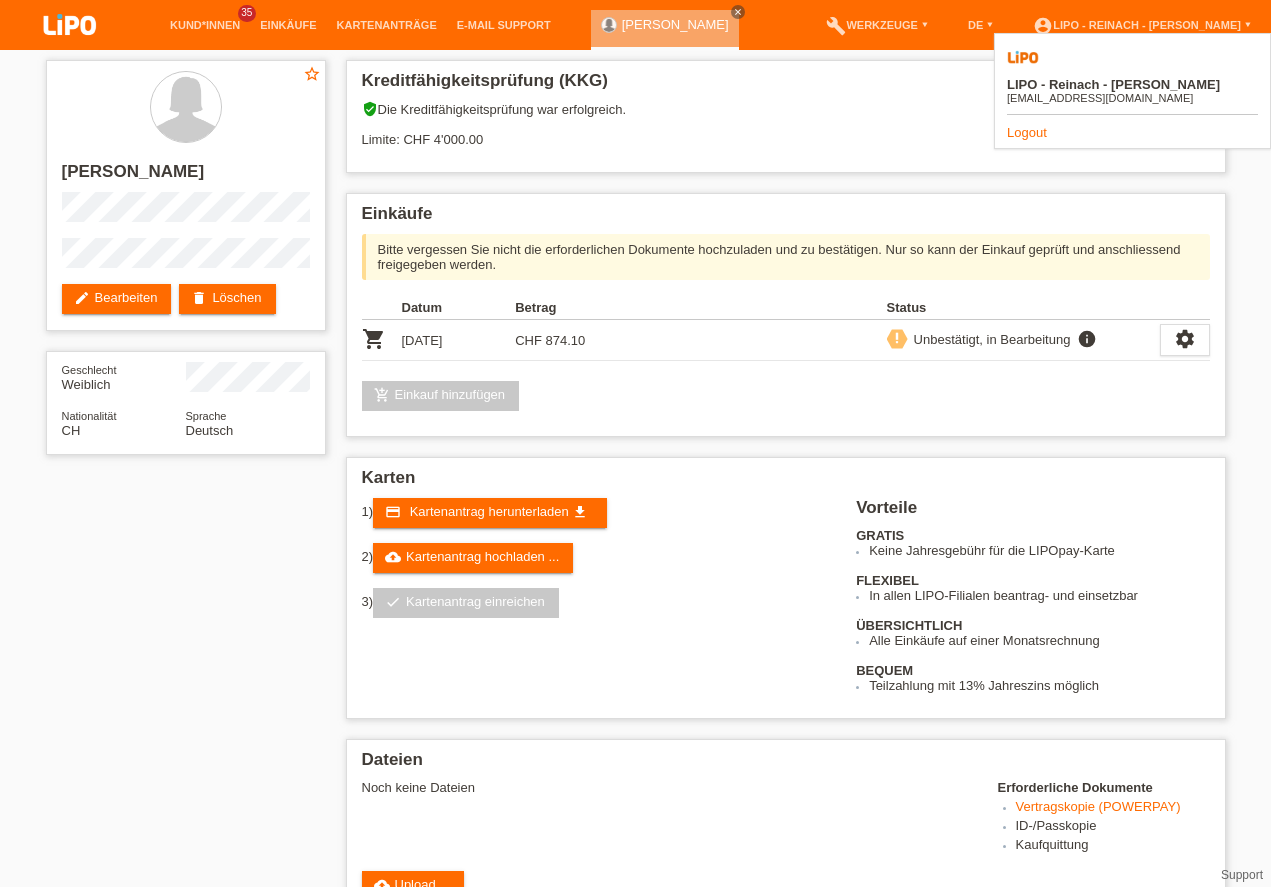 click on "Logout" at bounding box center (1027, 132) 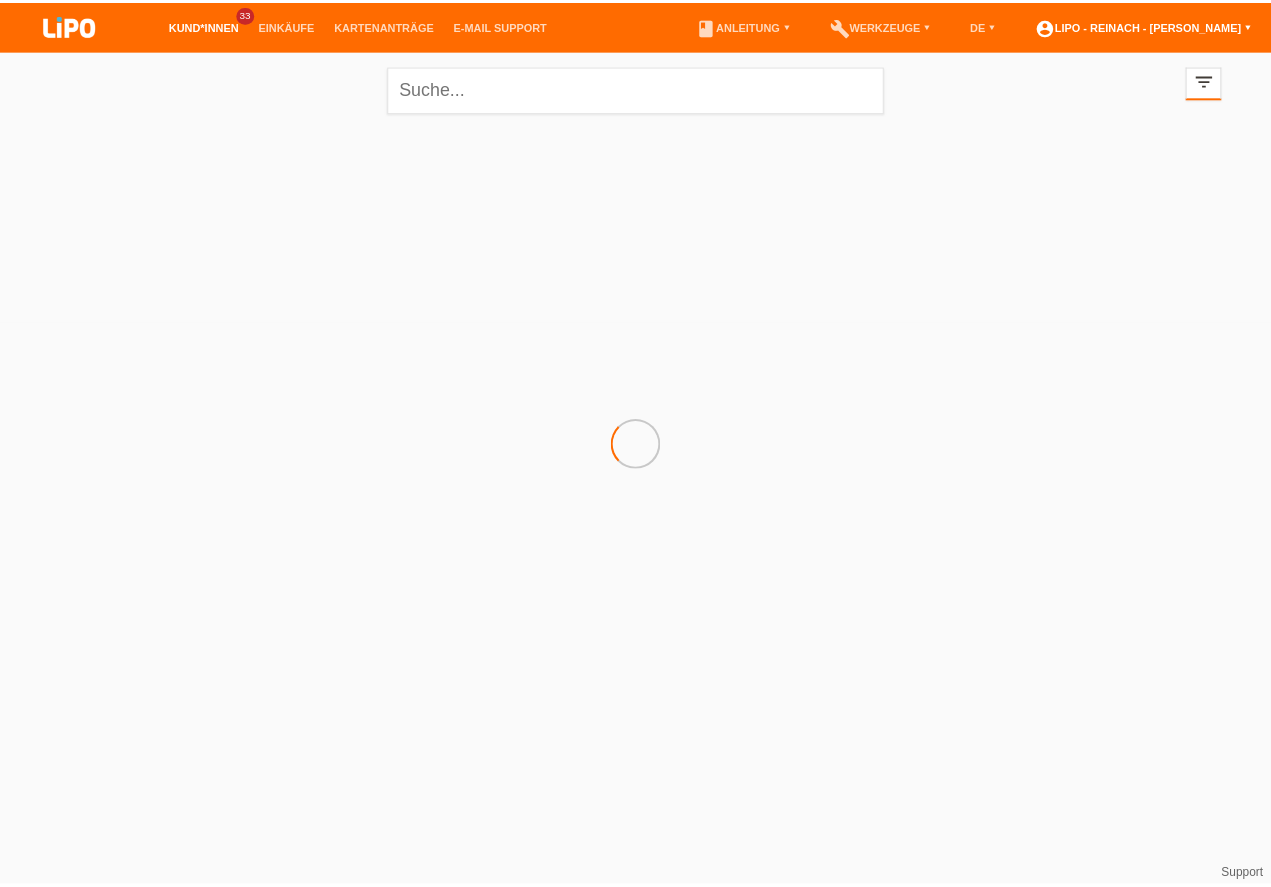 scroll, scrollTop: 0, scrollLeft: 0, axis: both 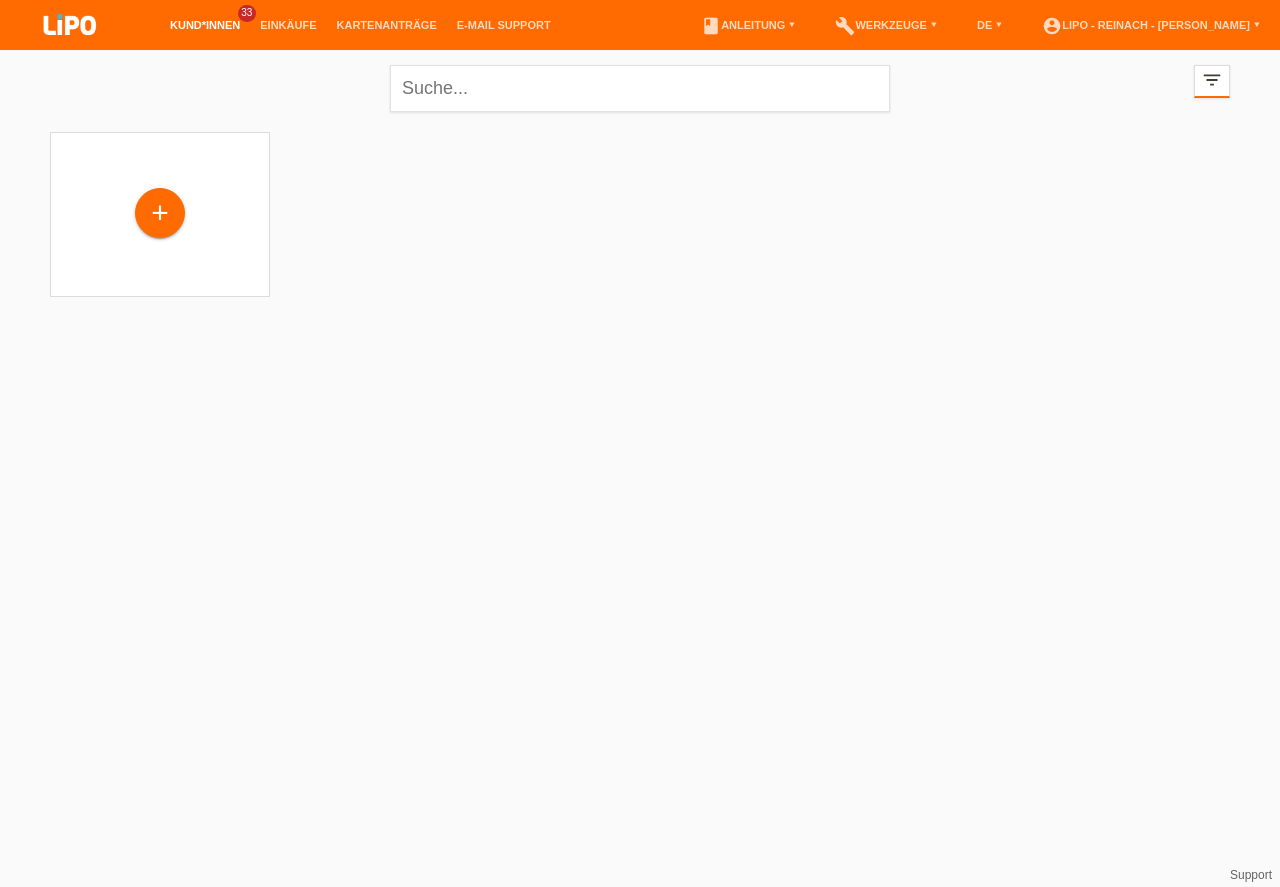 click on "Kund*innen" at bounding box center [205, 25] 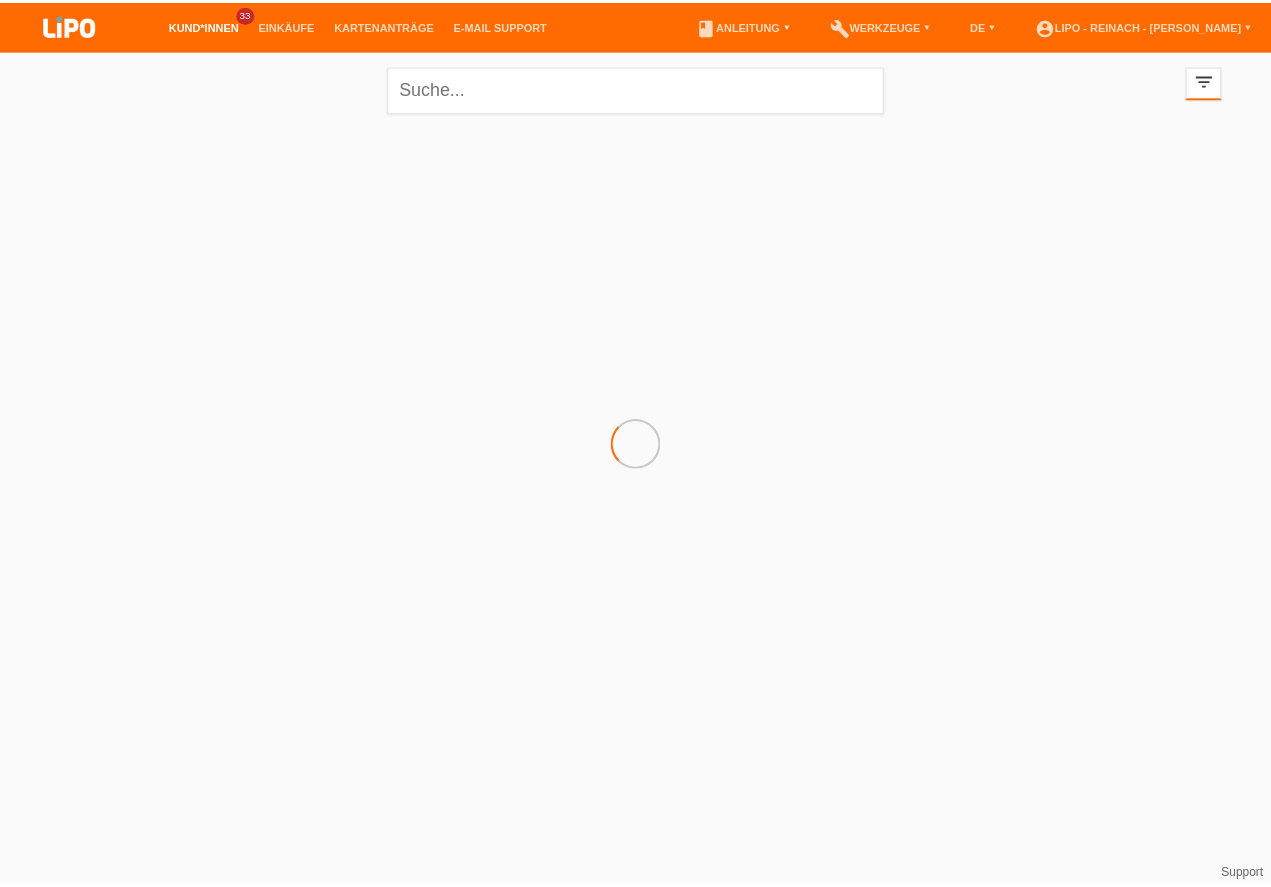 scroll, scrollTop: 0, scrollLeft: 0, axis: both 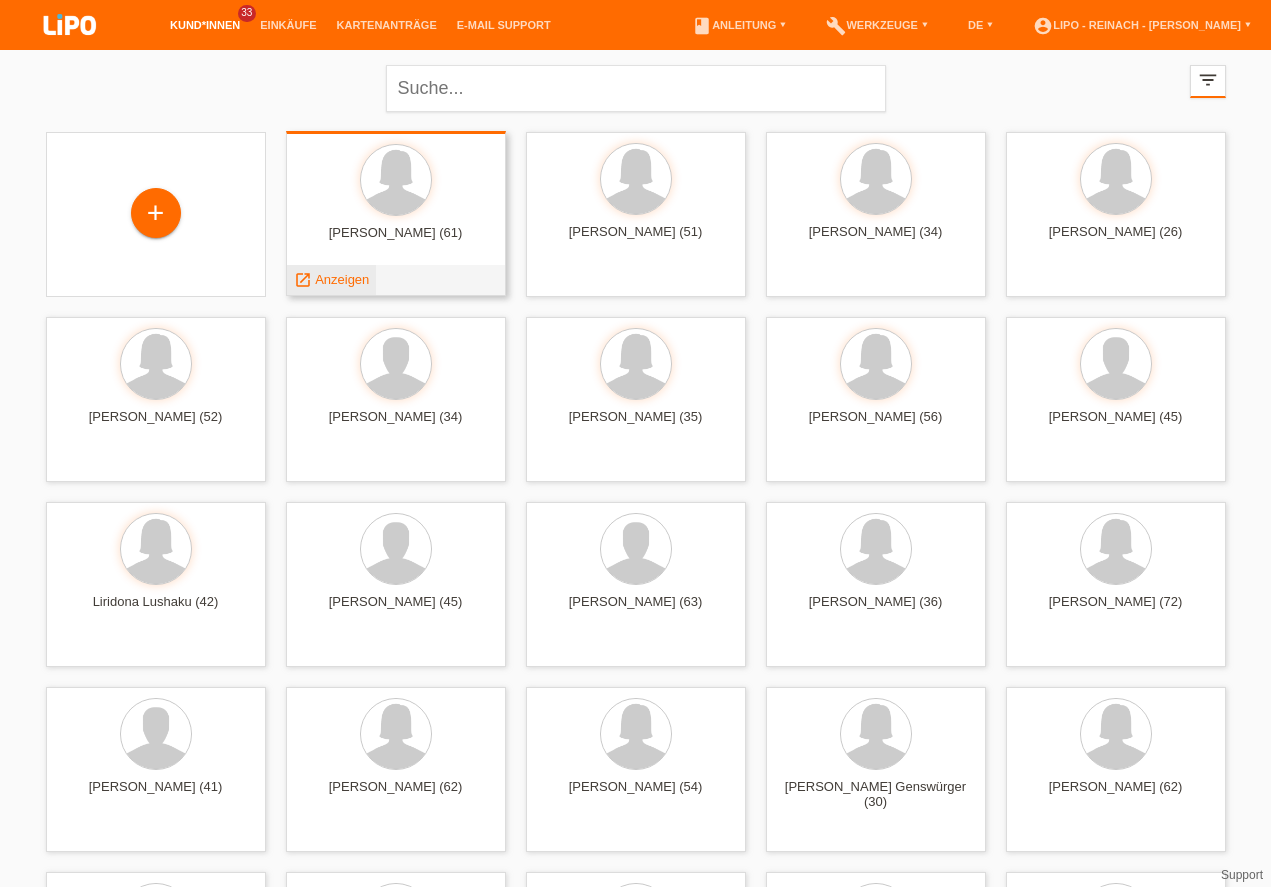 click on "Anzeigen" at bounding box center (342, 279) 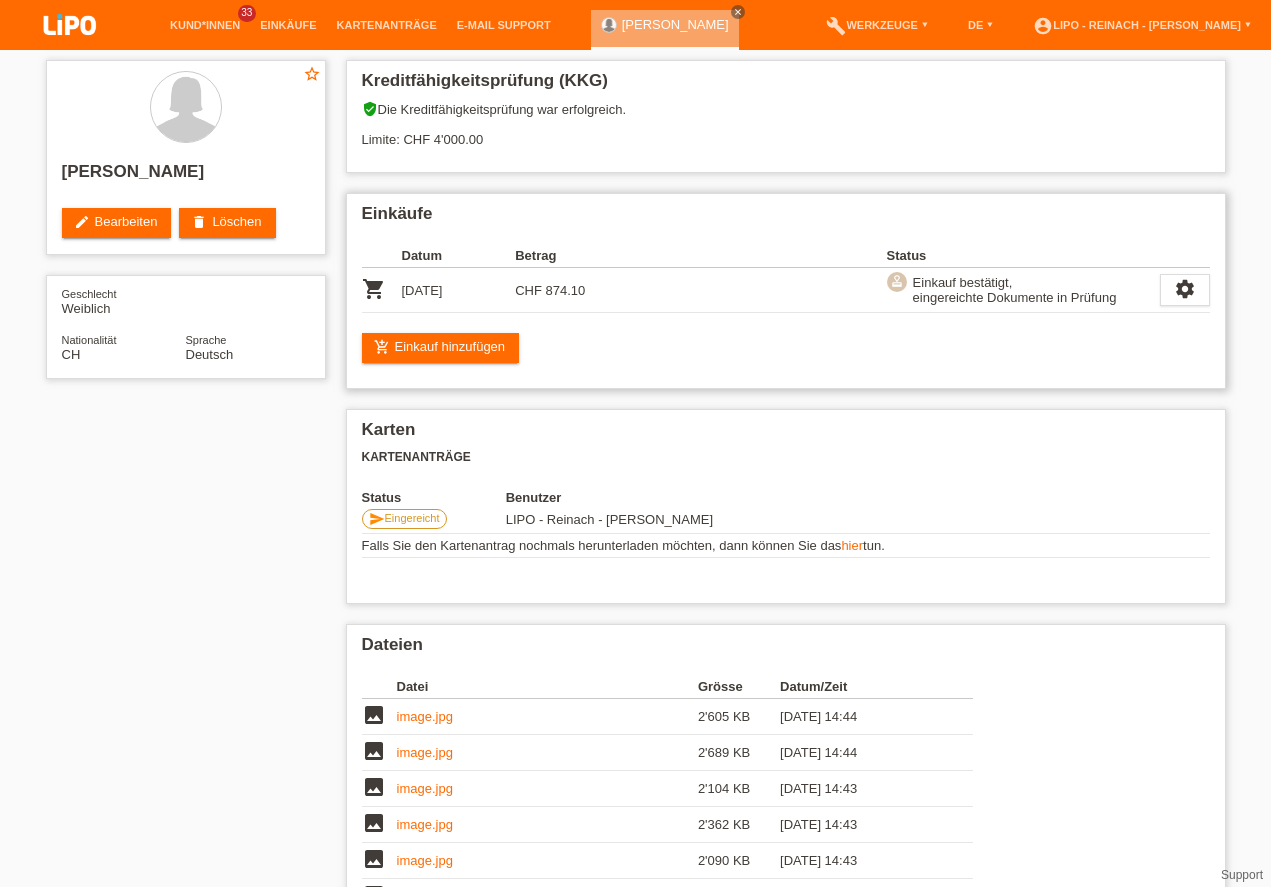 scroll, scrollTop: 0, scrollLeft: 0, axis: both 